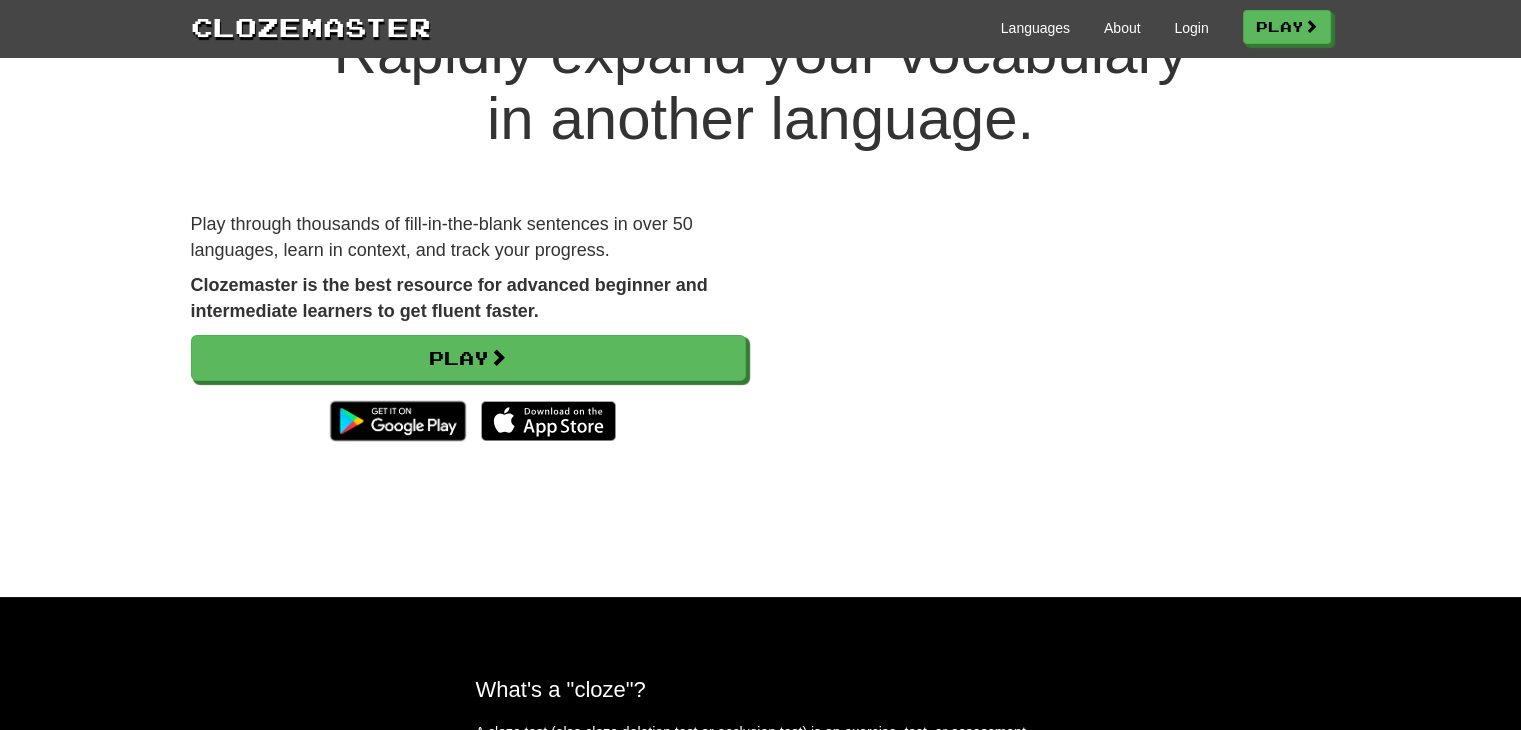 scroll, scrollTop: 0, scrollLeft: 0, axis: both 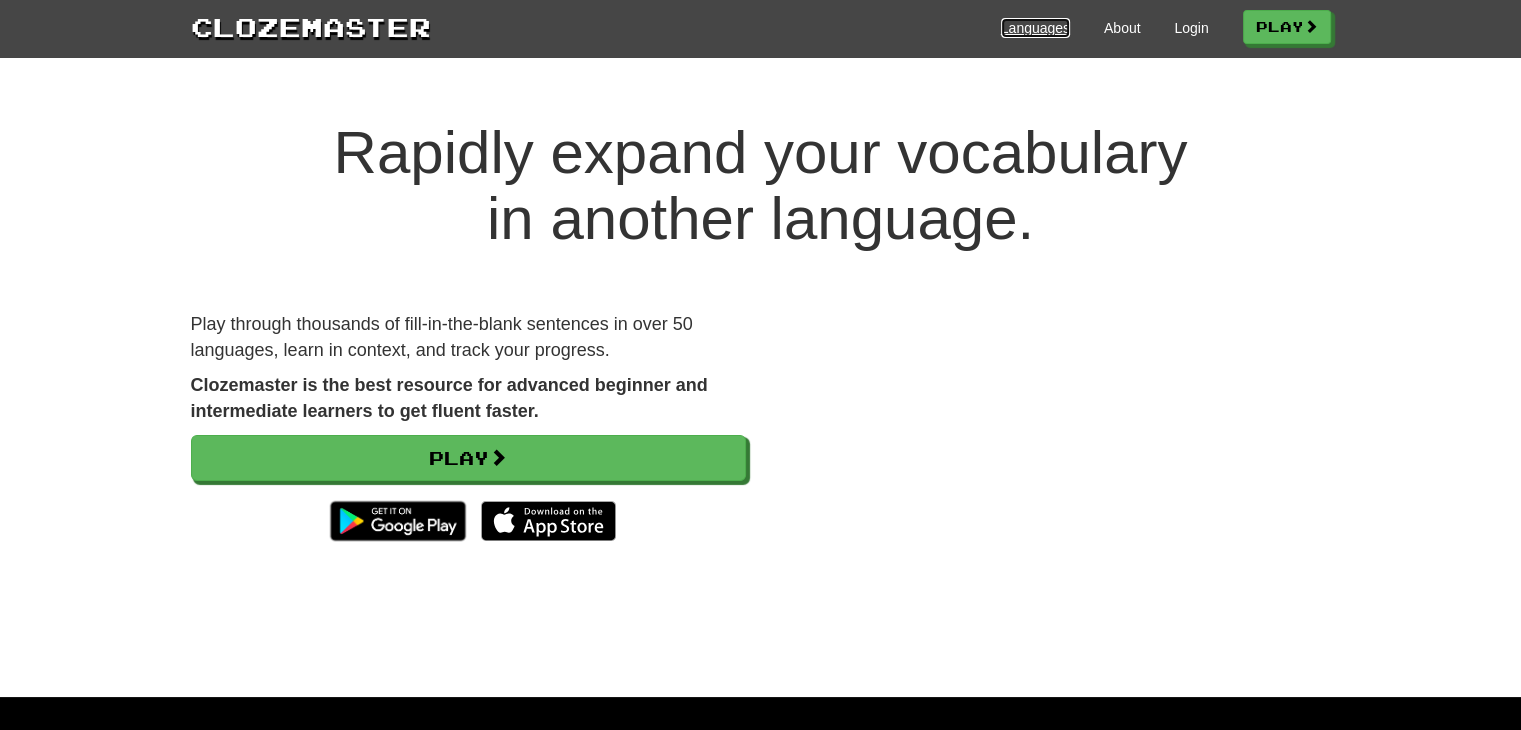 click on "Languages" at bounding box center (1035, 28) 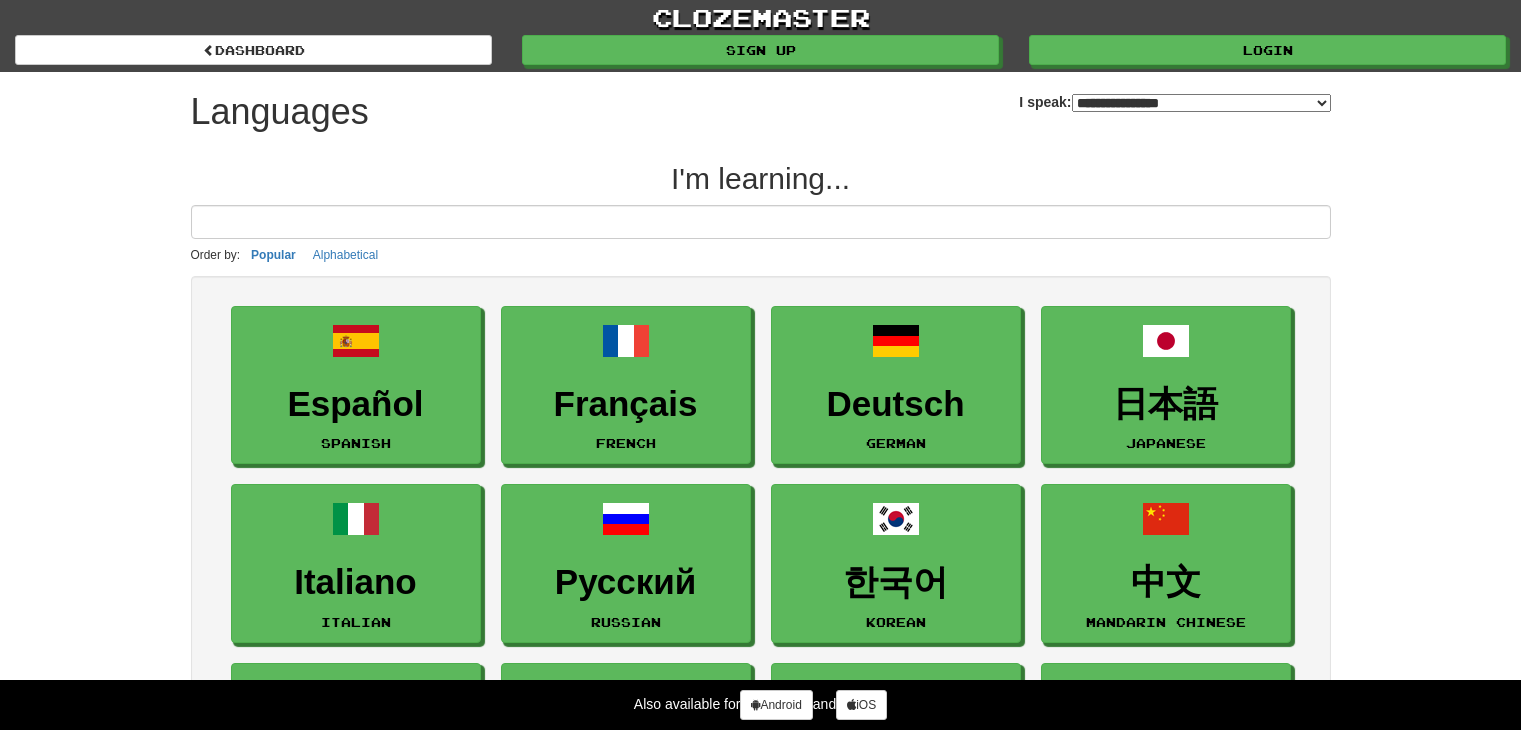 select on "*******" 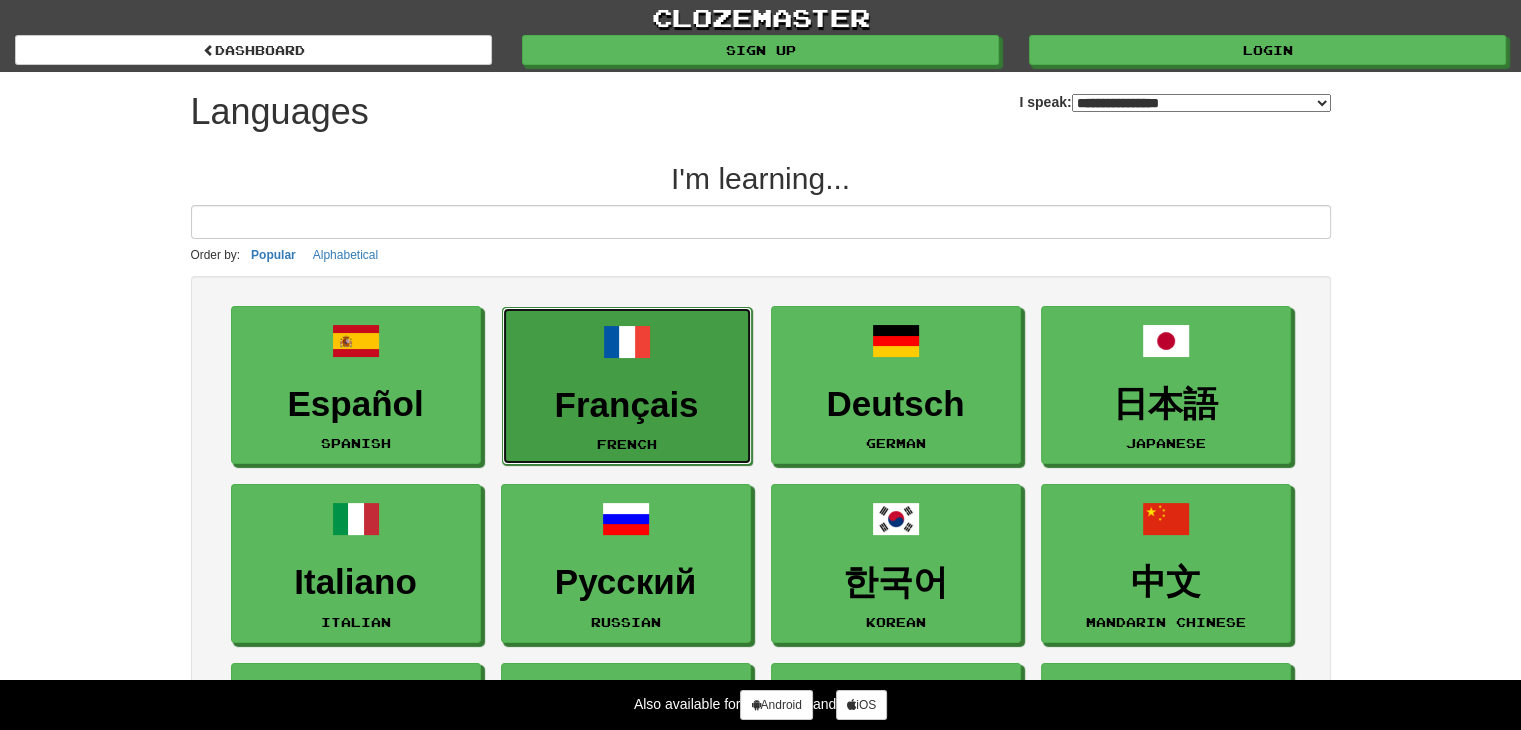 click on "Français French" at bounding box center (627, 386) 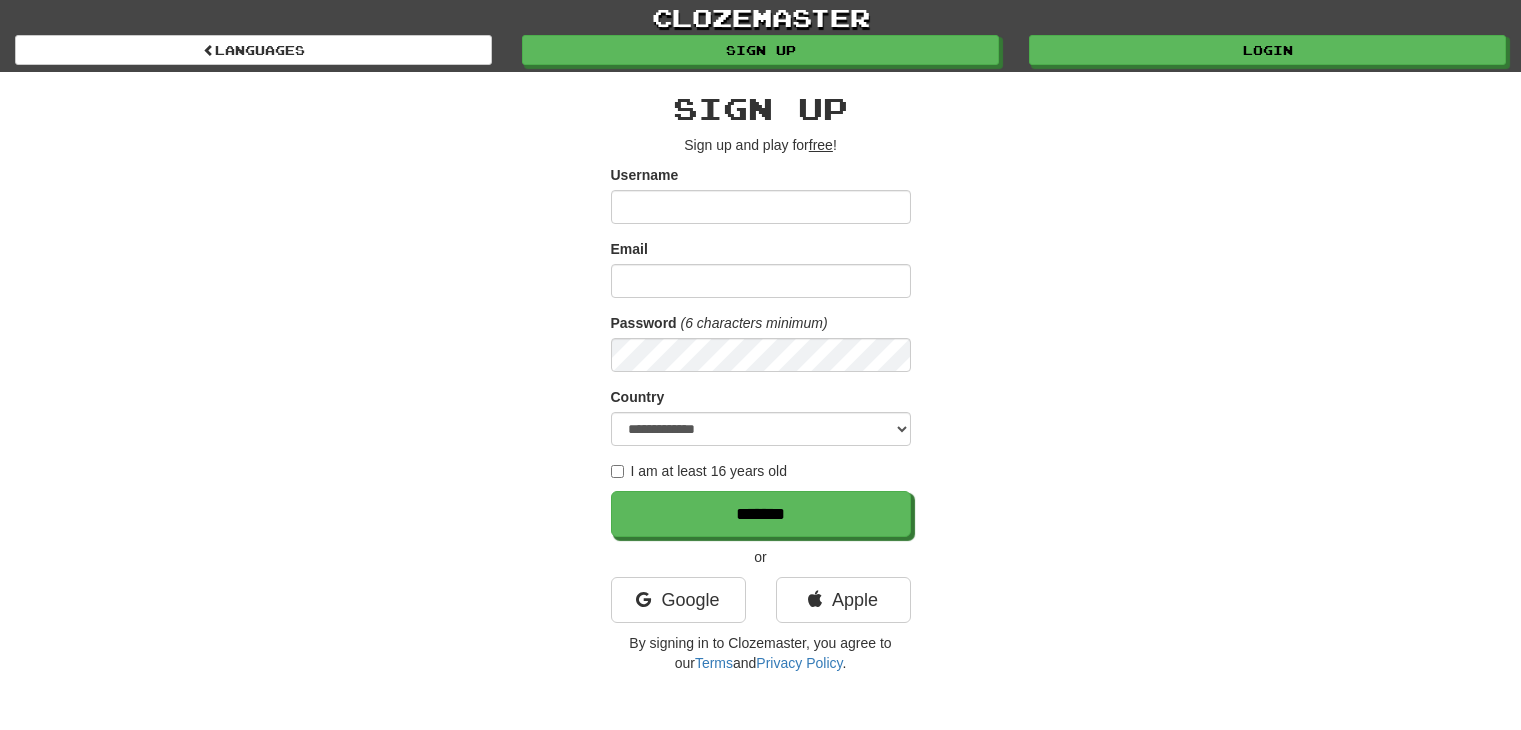 scroll, scrollTop: 0, scrollLeft: 0, axis: both 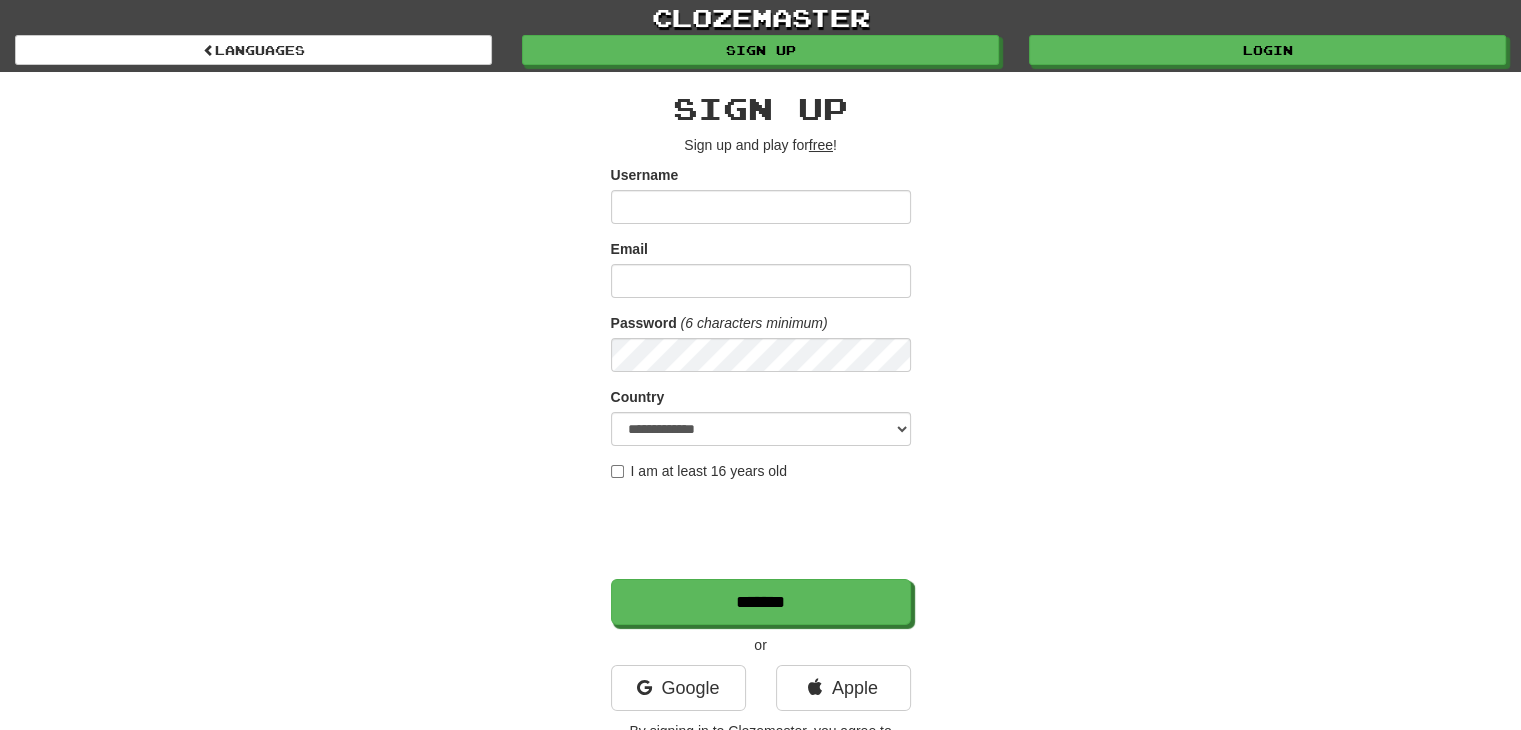click on "Username" at bounding box center [761, 207] 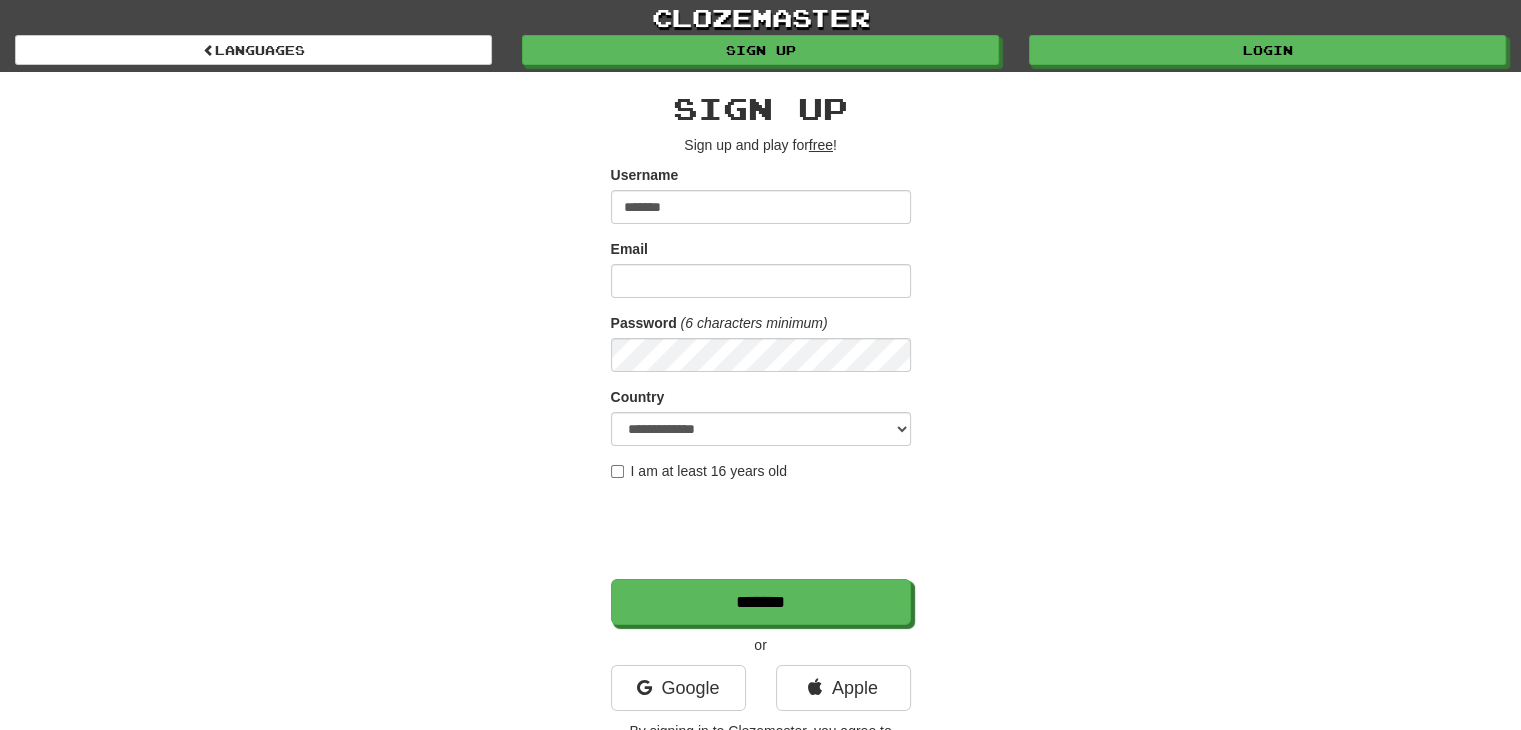 type on "*******" 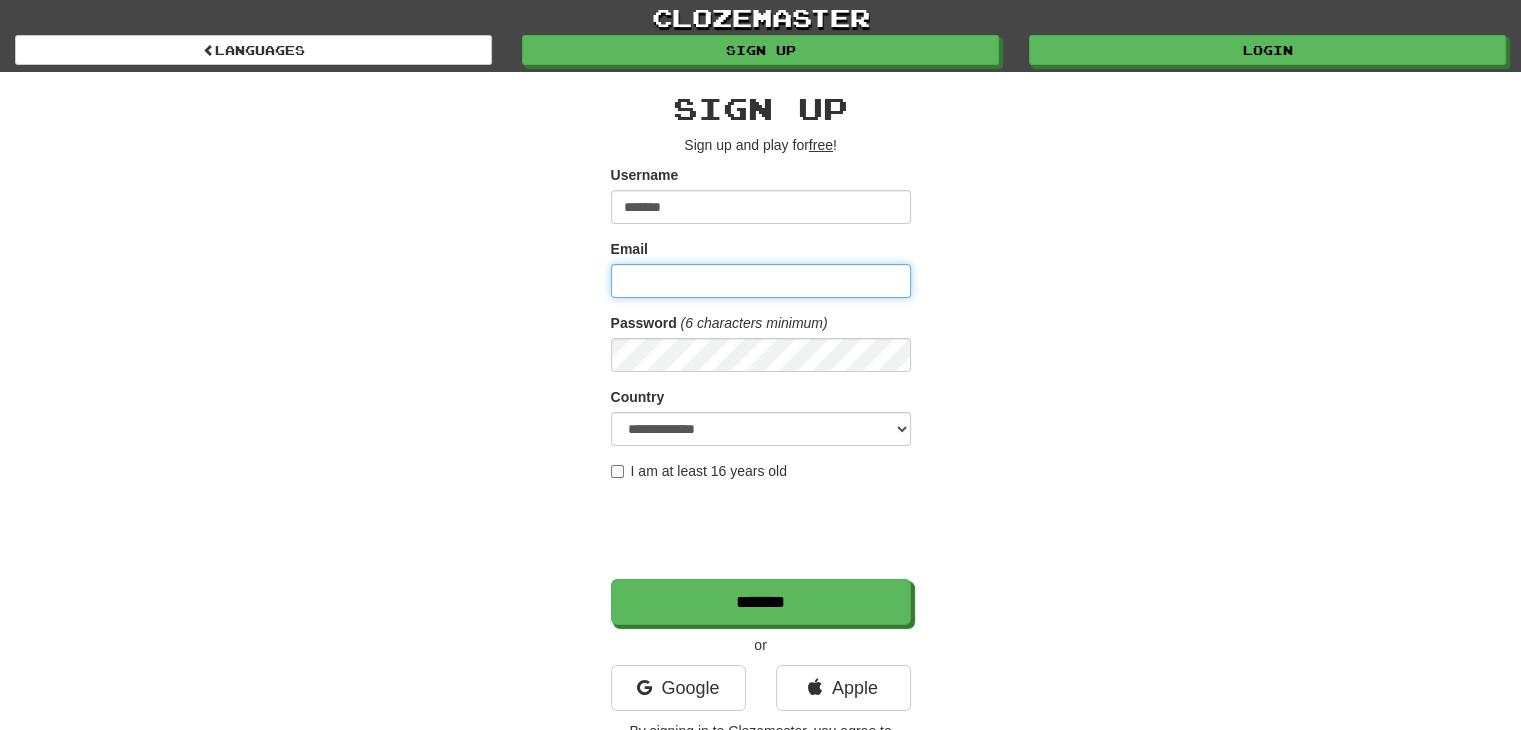 click on "Email" at bounding box center (761, 281) 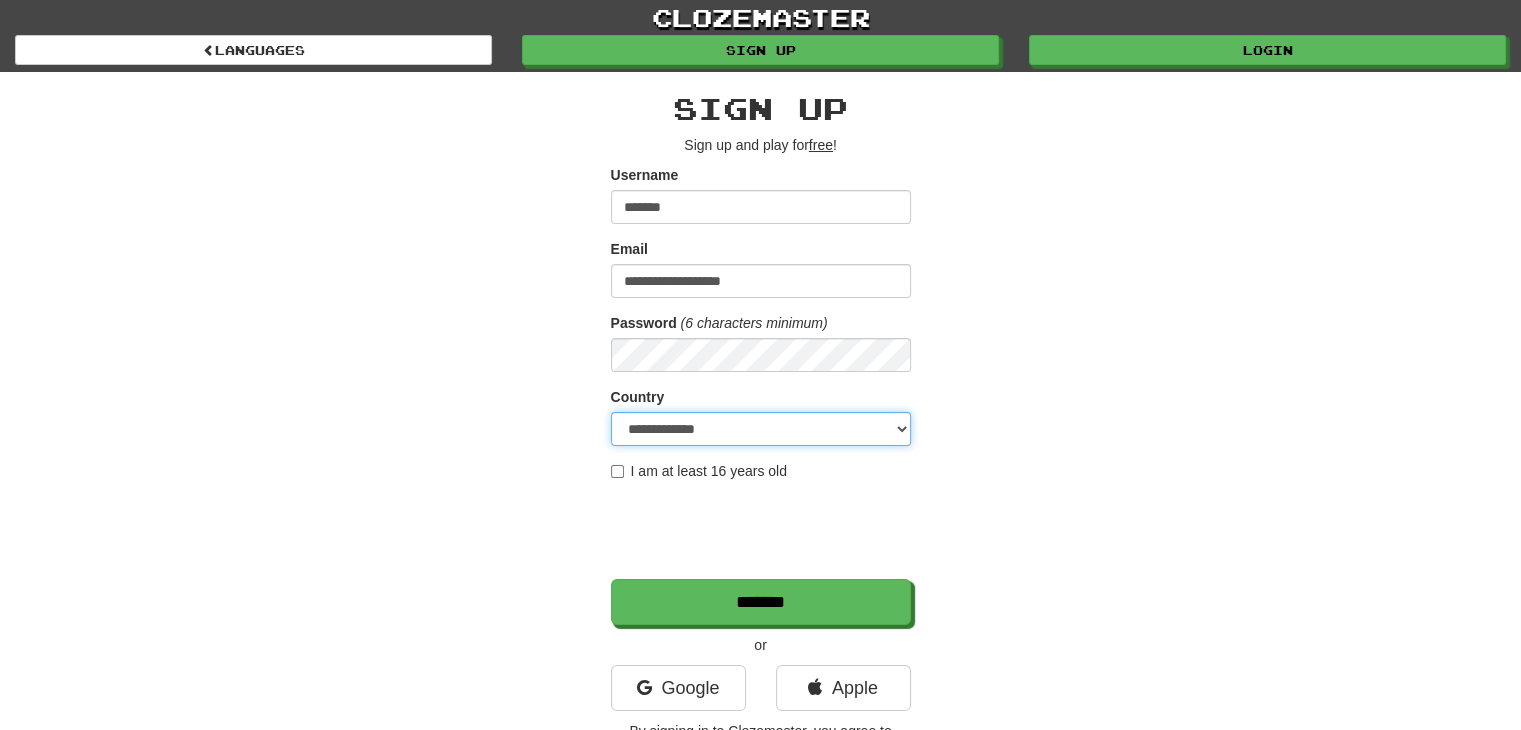select on "**" 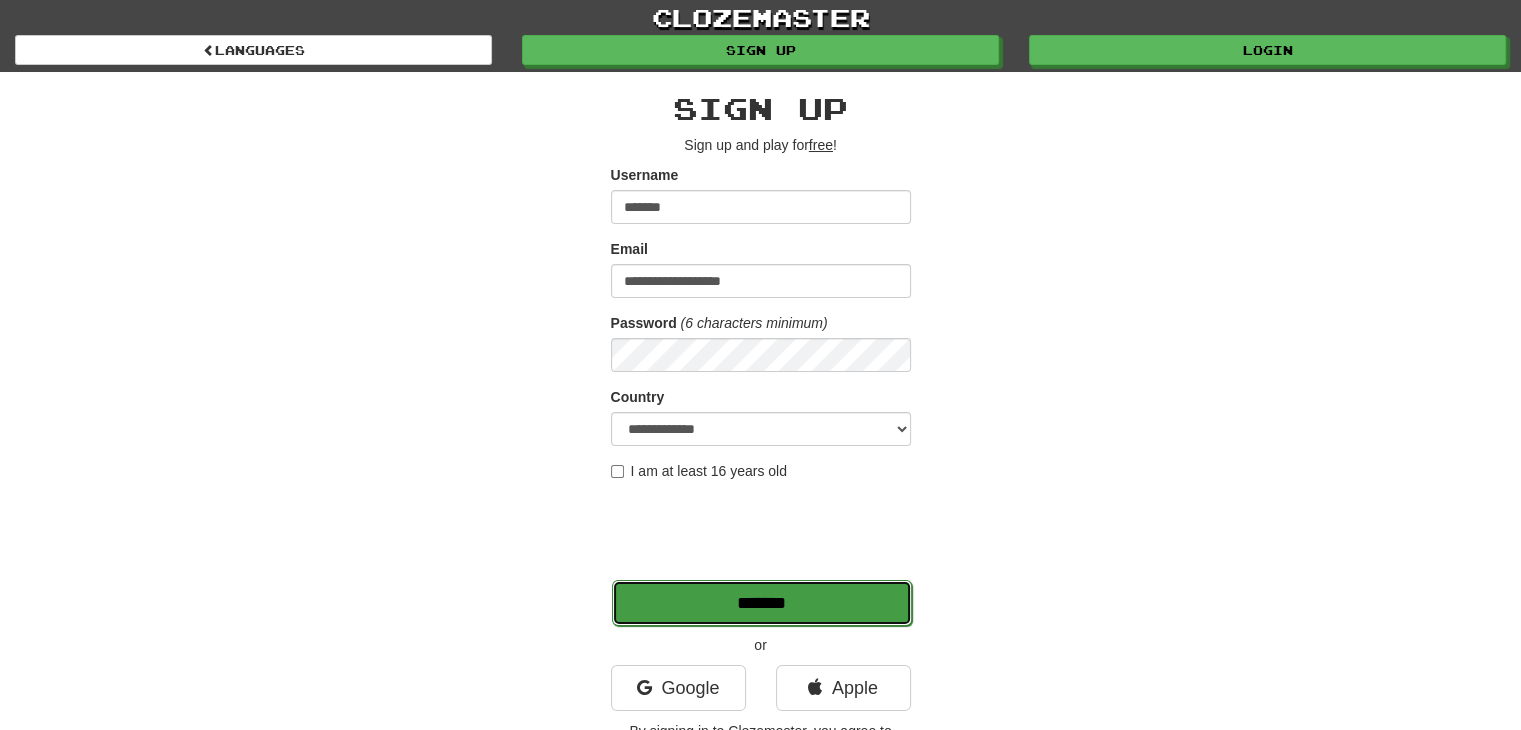 click on "*******" at bounding box center (762, 603) 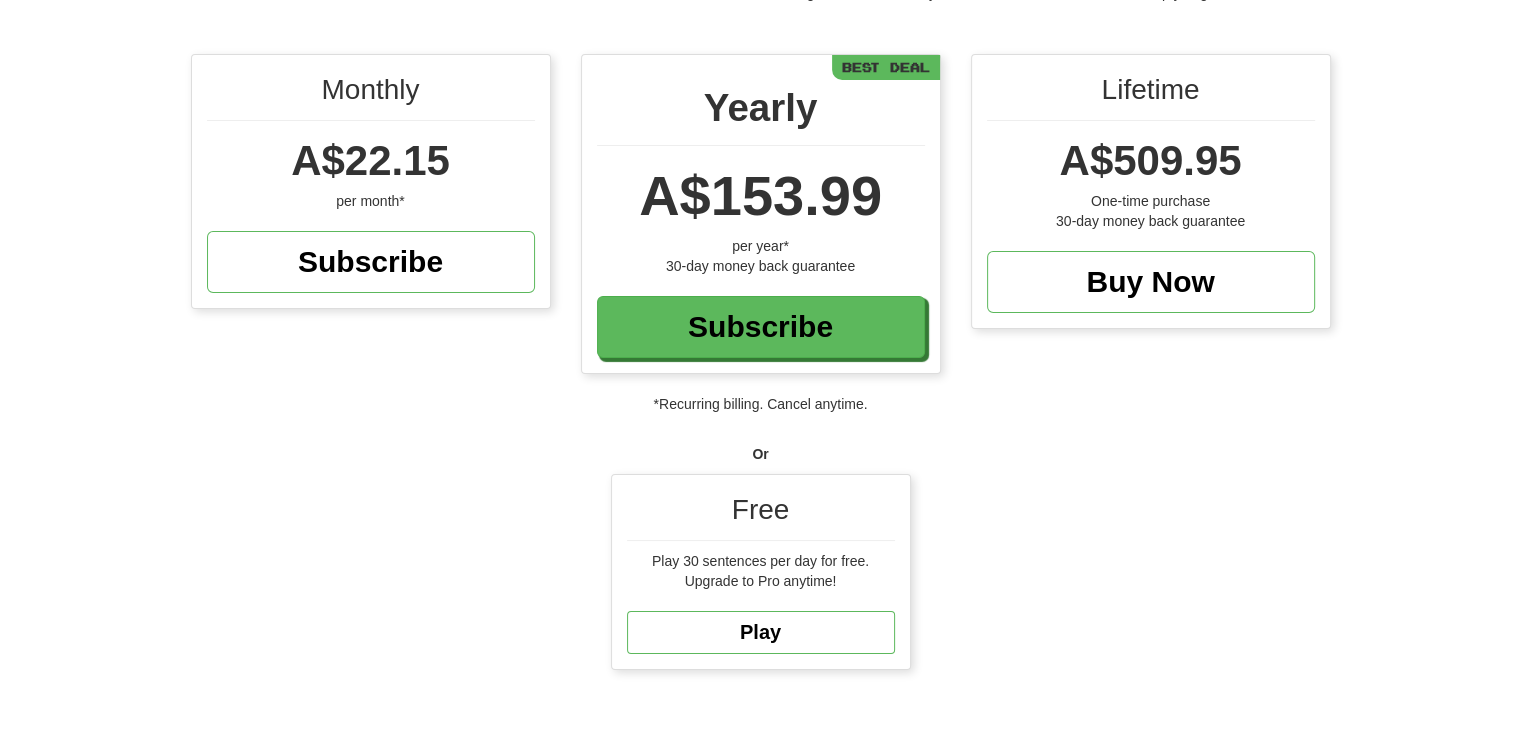 scroll, scrollTop: 200, scrollLeft: 0, axis: vertical 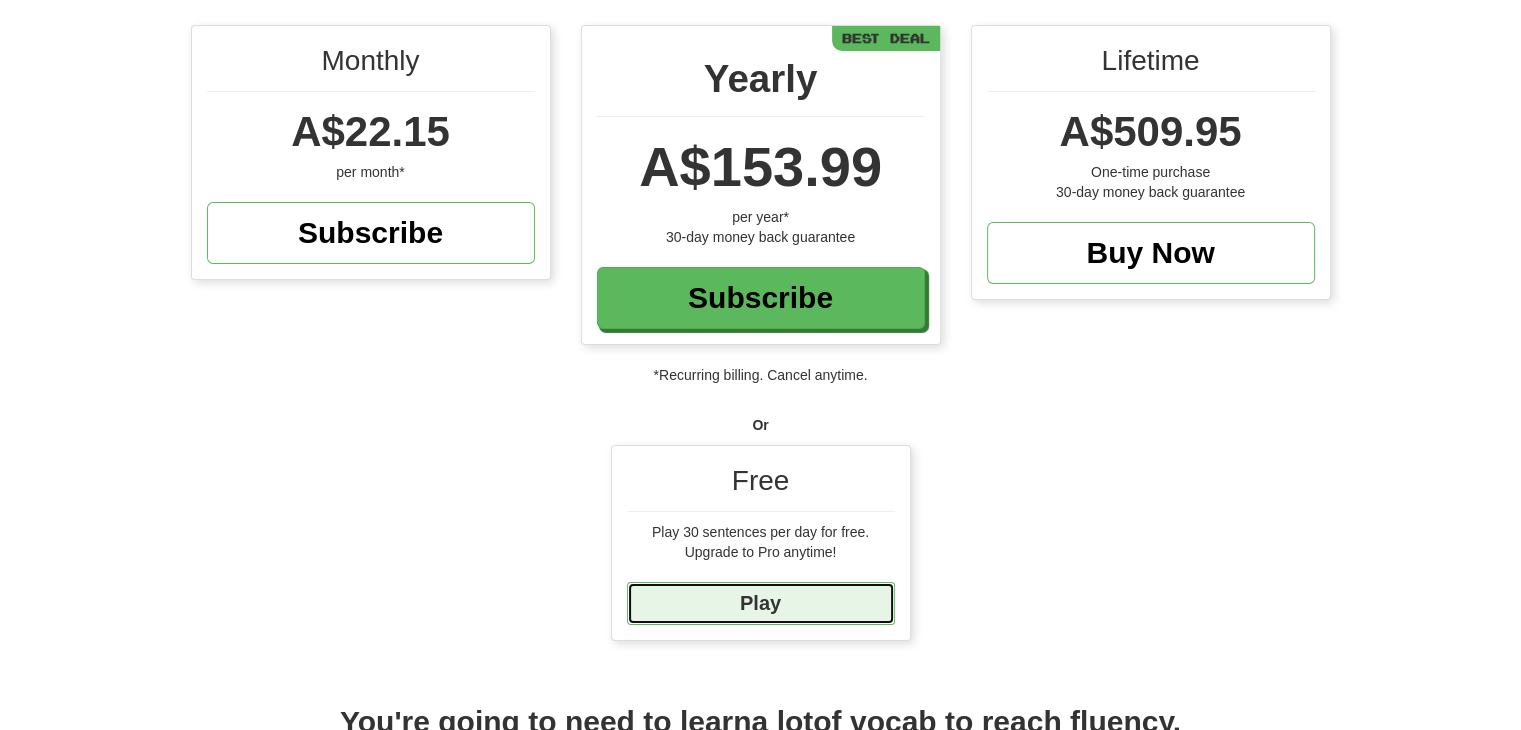 click on "Play" at bounding box center (761, 603) 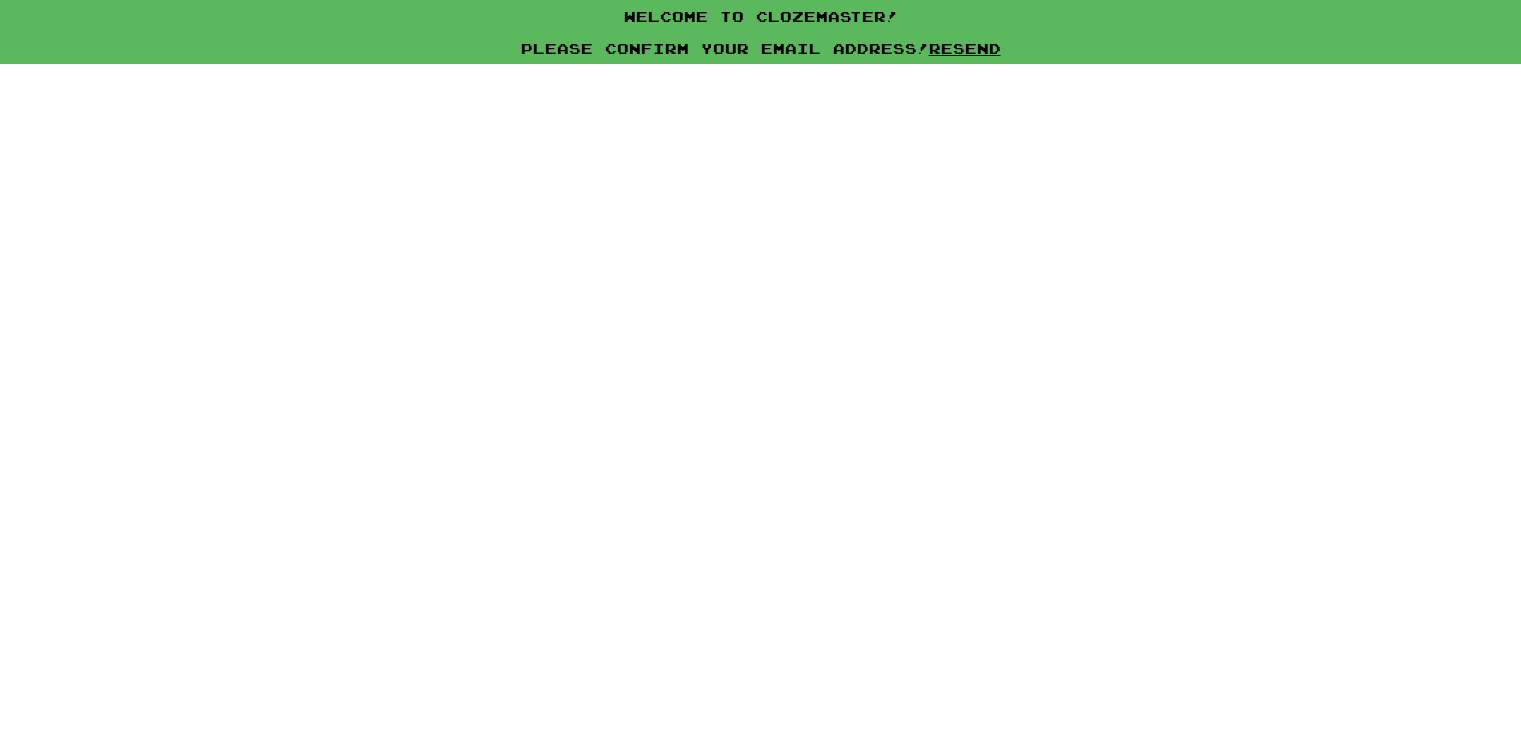 scroll, scrollTop: 0, scrollLeft: 0, axis: both 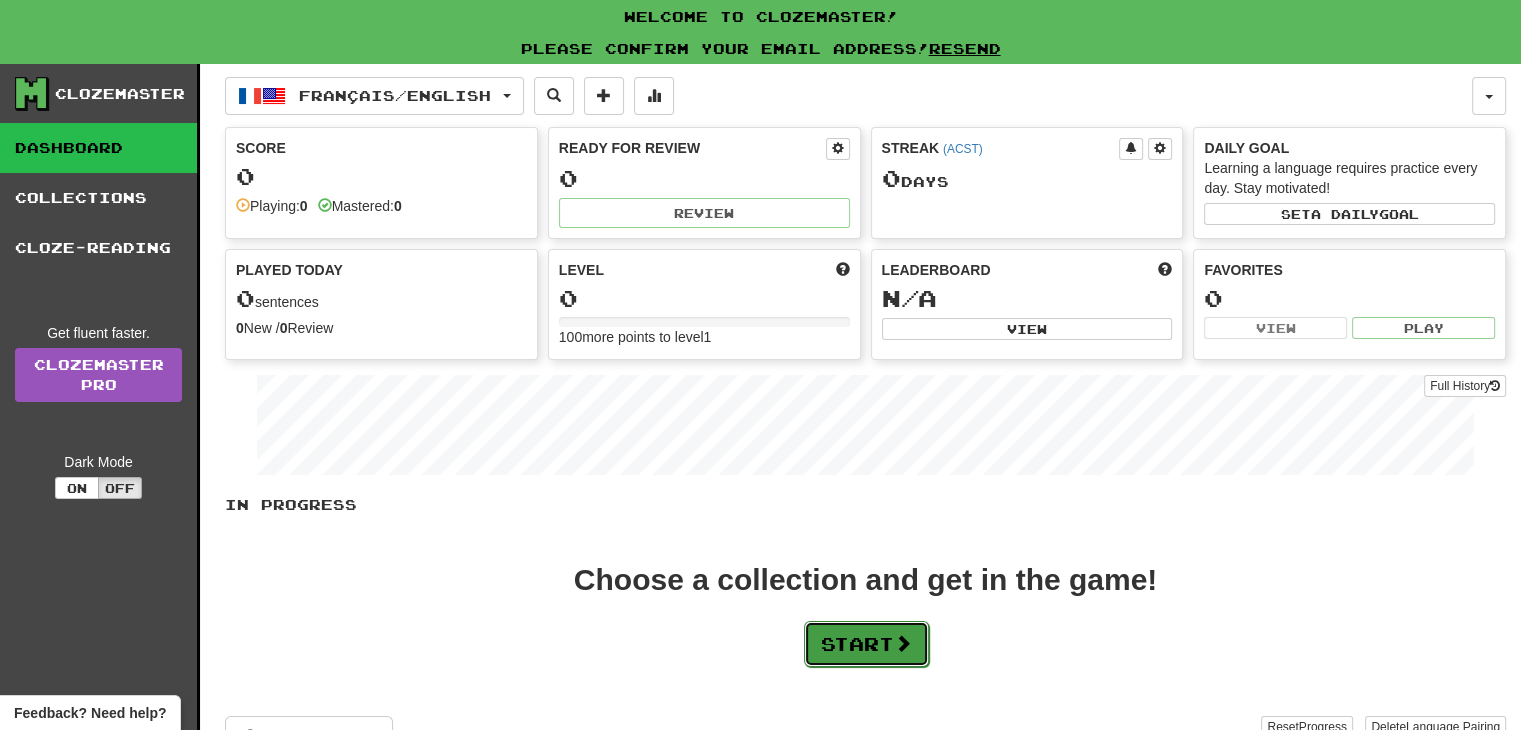 click on "Start" at bounding box center [866, 644] 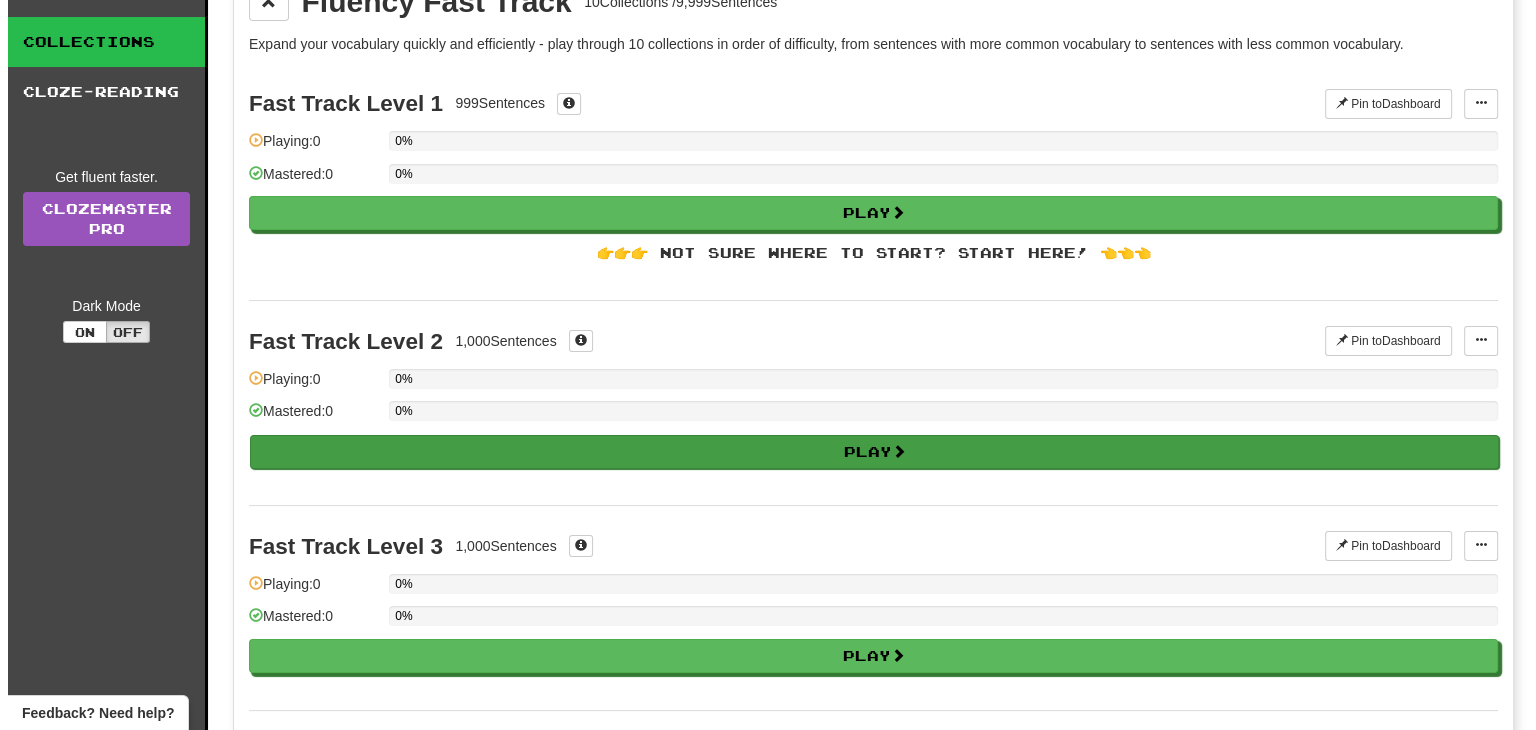 scroll, scrollTop: 200, scrollLeft: 0, axis: vertical 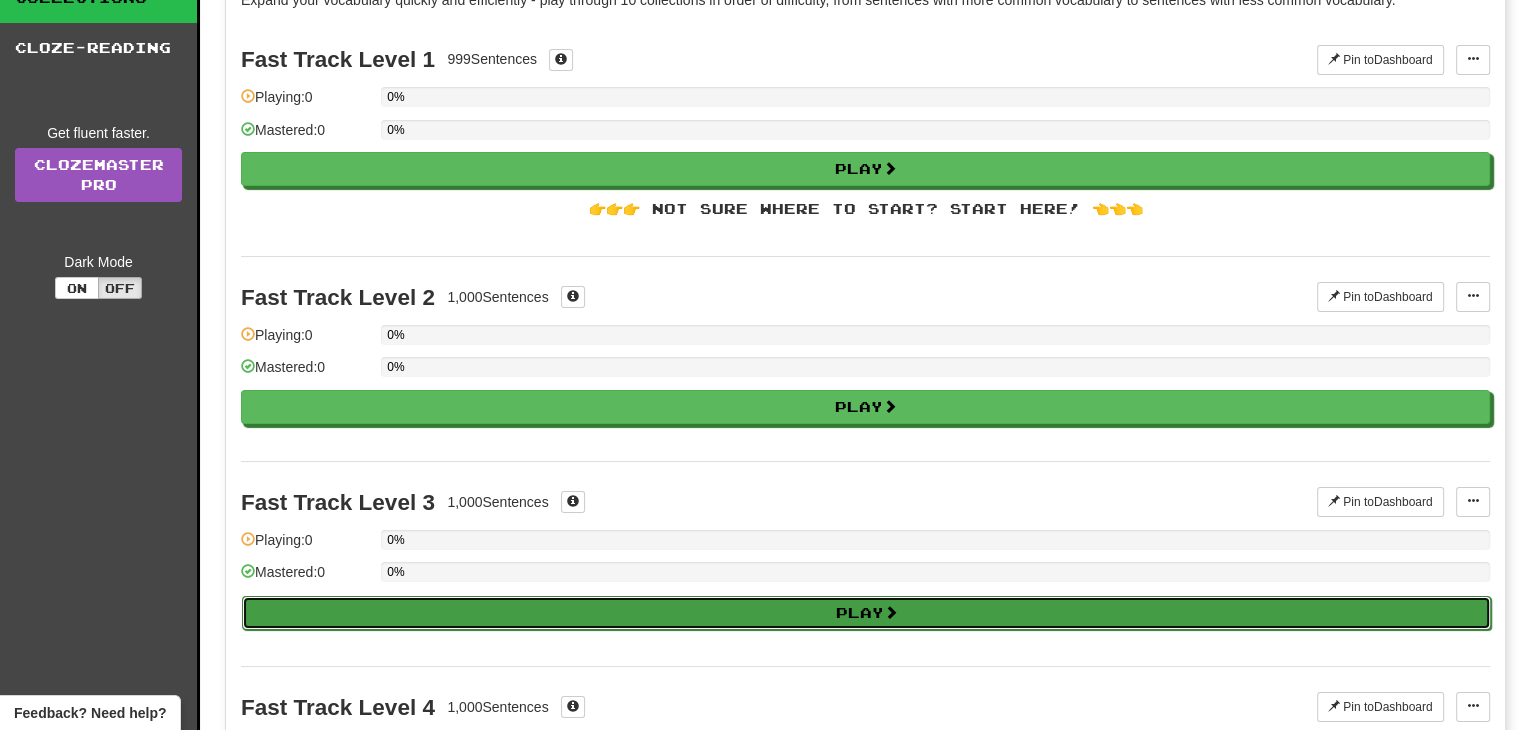 click on "Play" at bounding box center [866, 613] 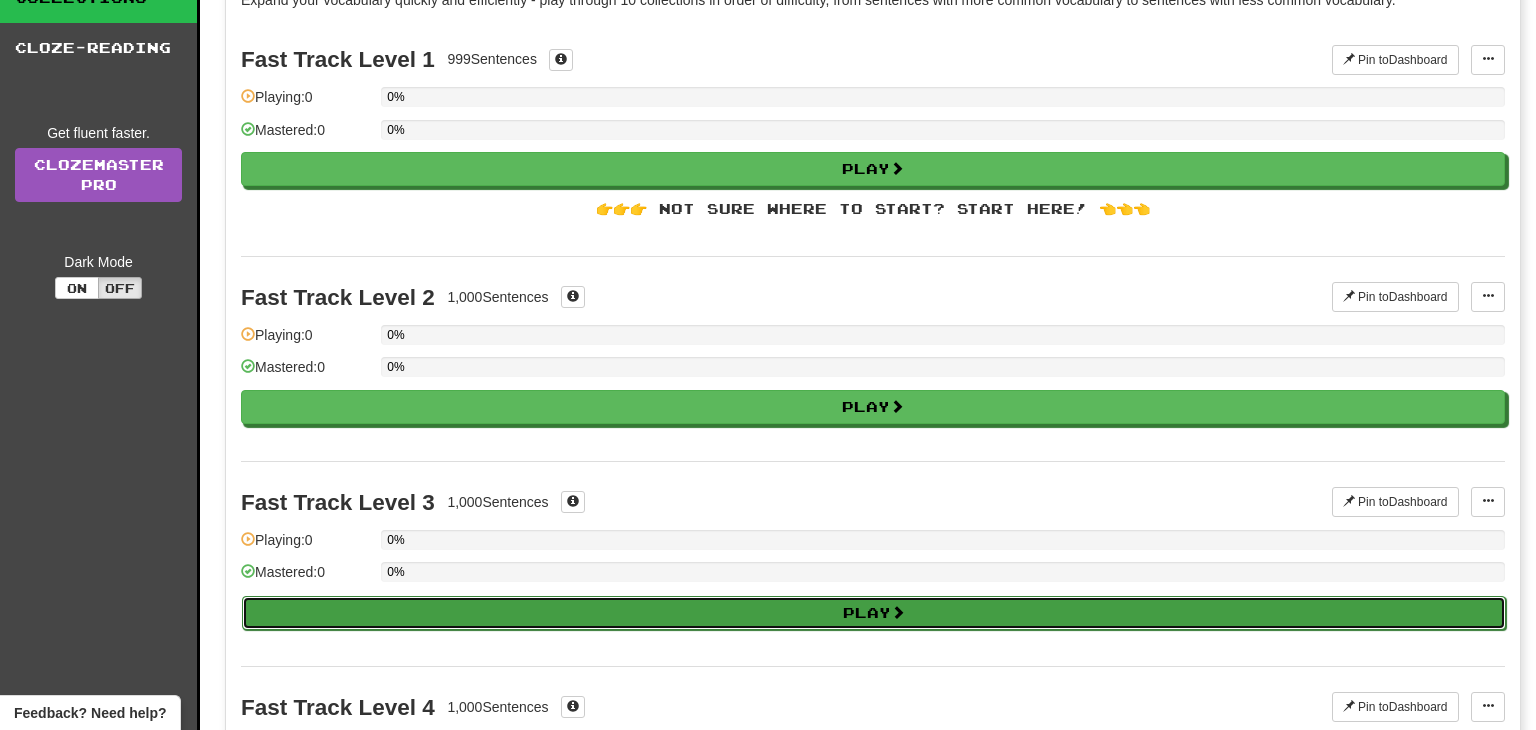 select on "**" 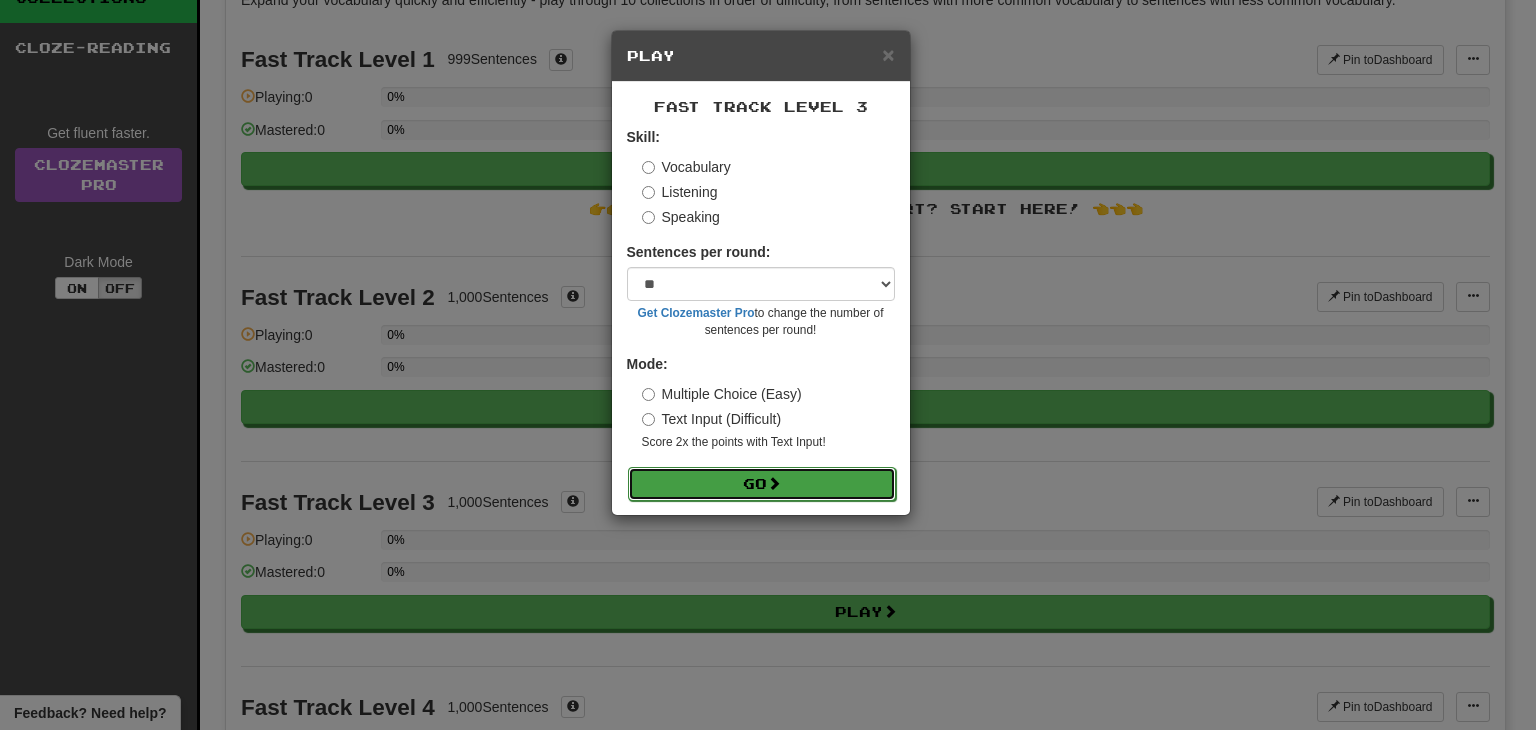 click on "Go" at bounding box center [762, 484] 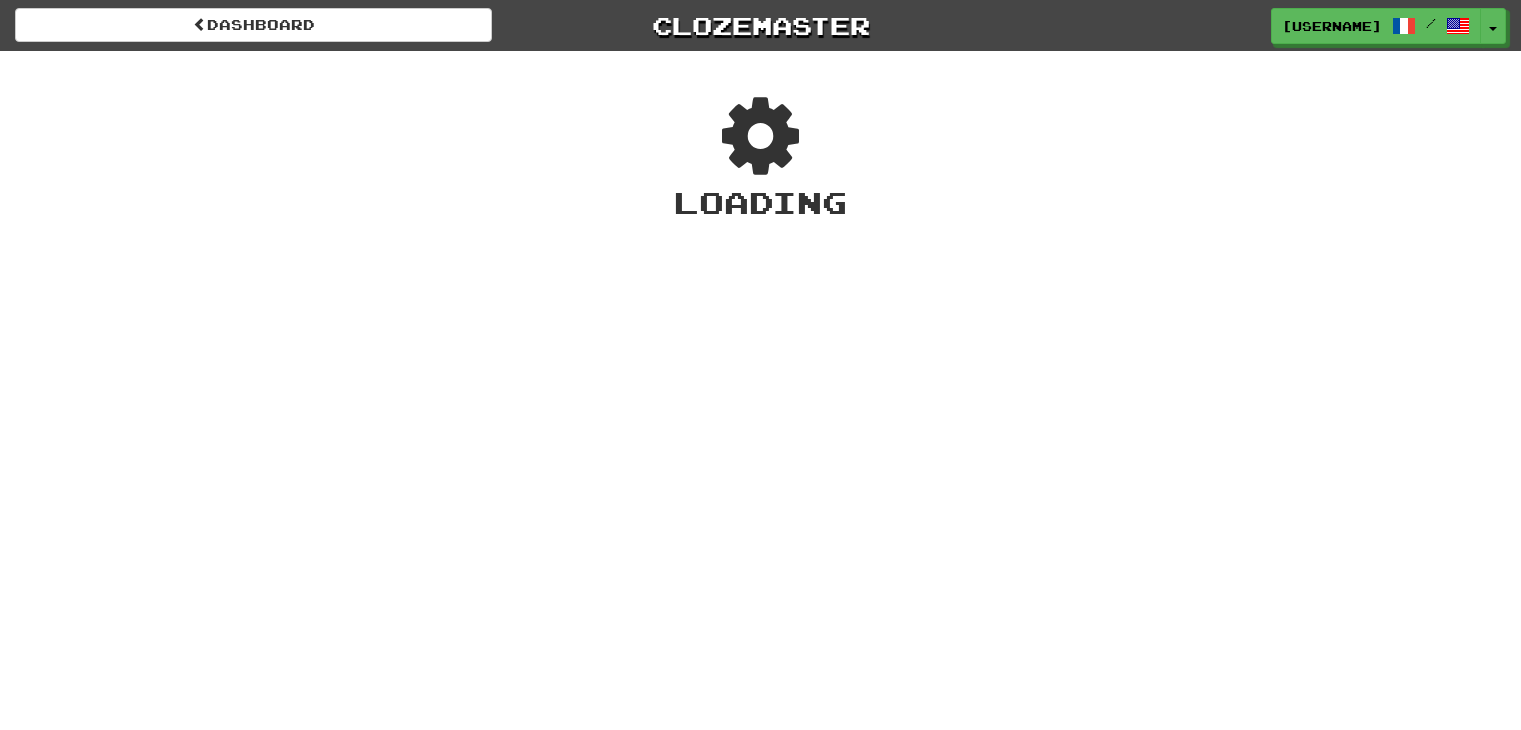 scroll, scrollTop: 0, scrollLeft: 0, axis: both 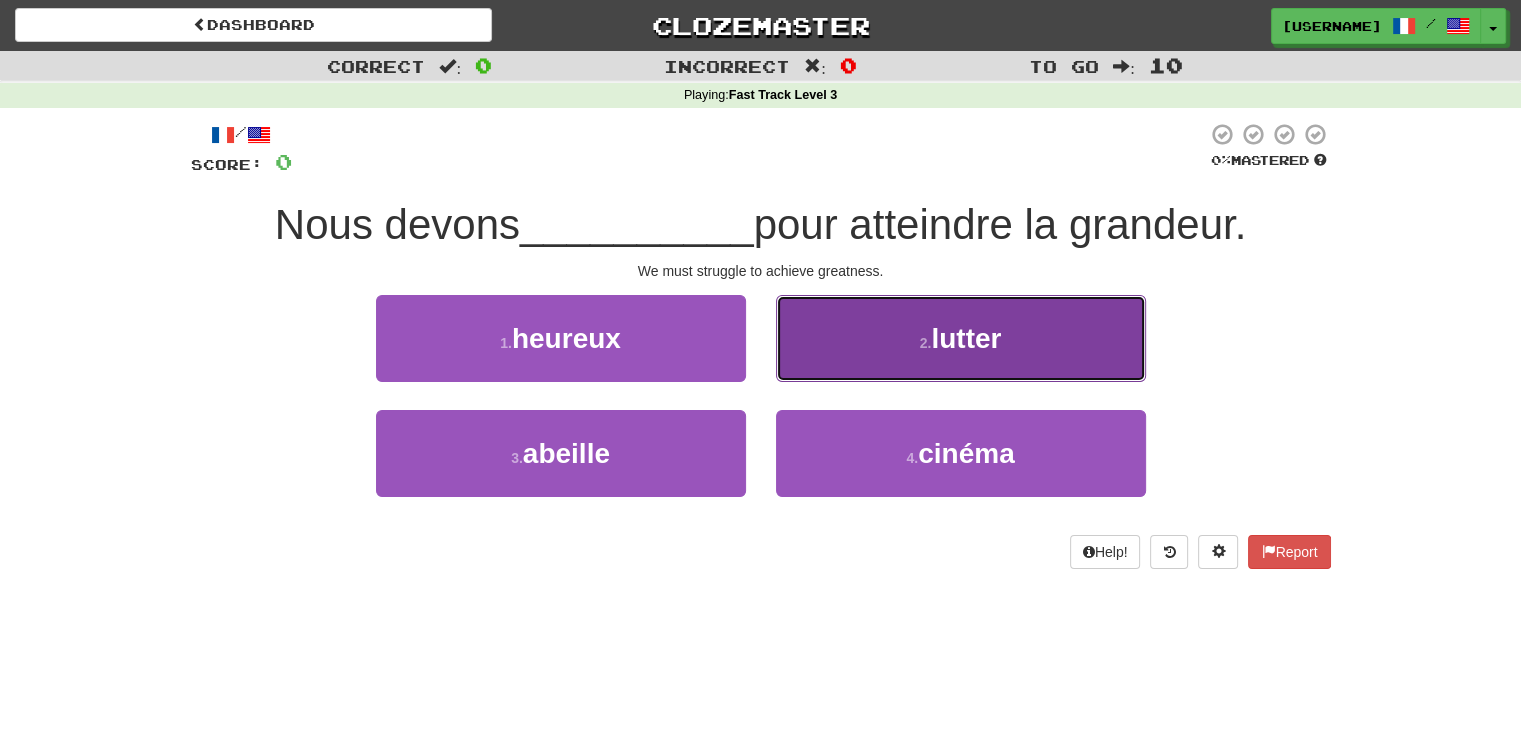click on "lutter" at bounding box center [966, 338] 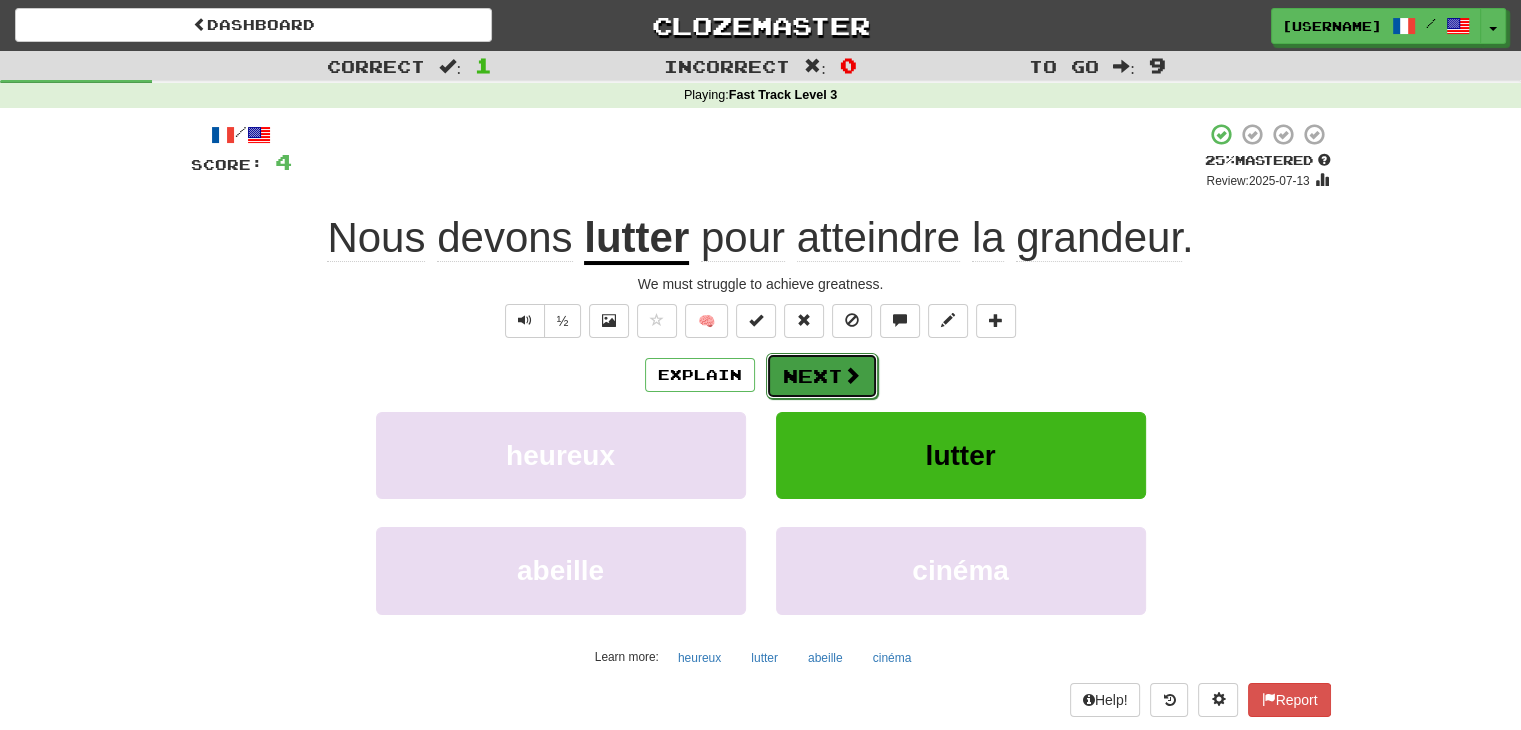 click on "Next" at bounding box center (822, 376) 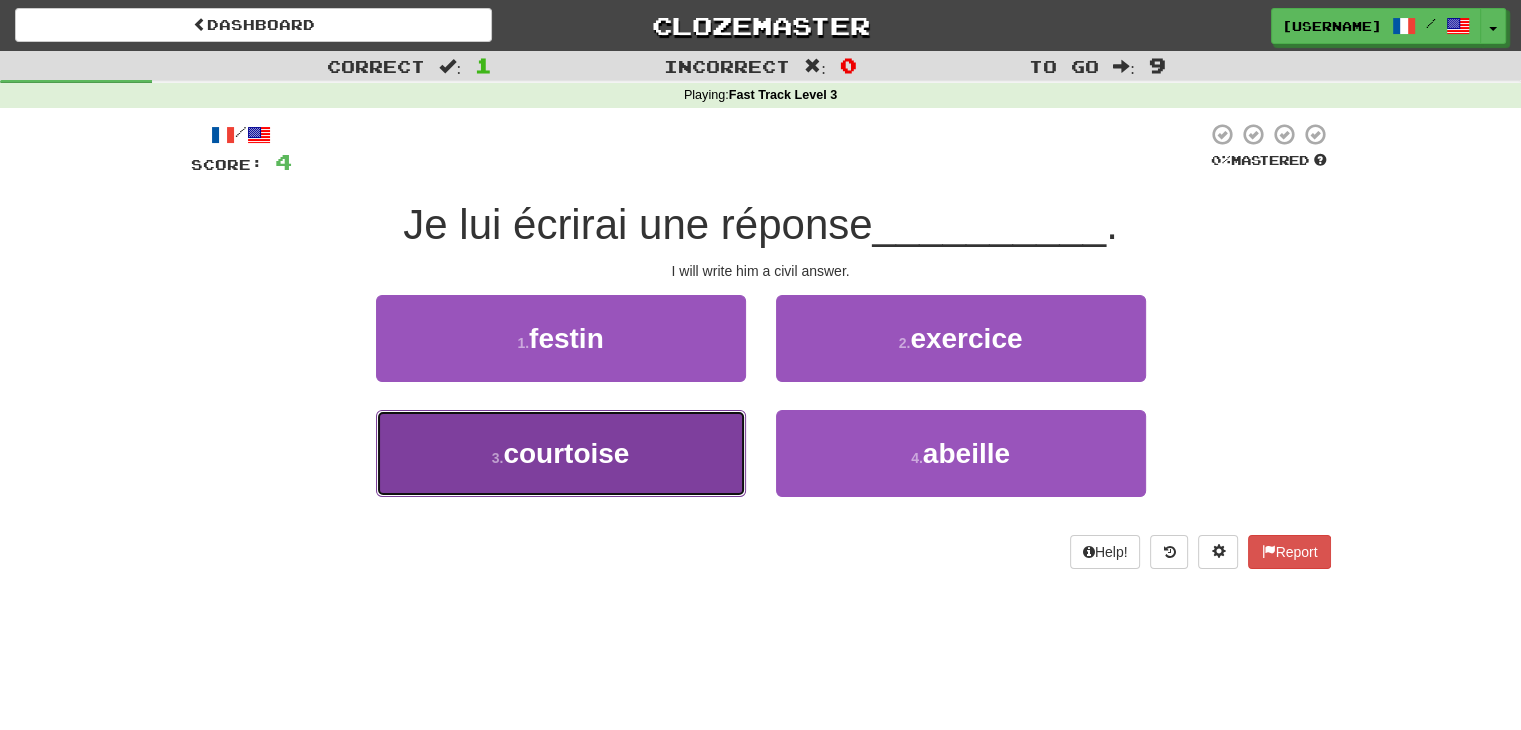 click on "courtoise" at bounding box center (566, 453) 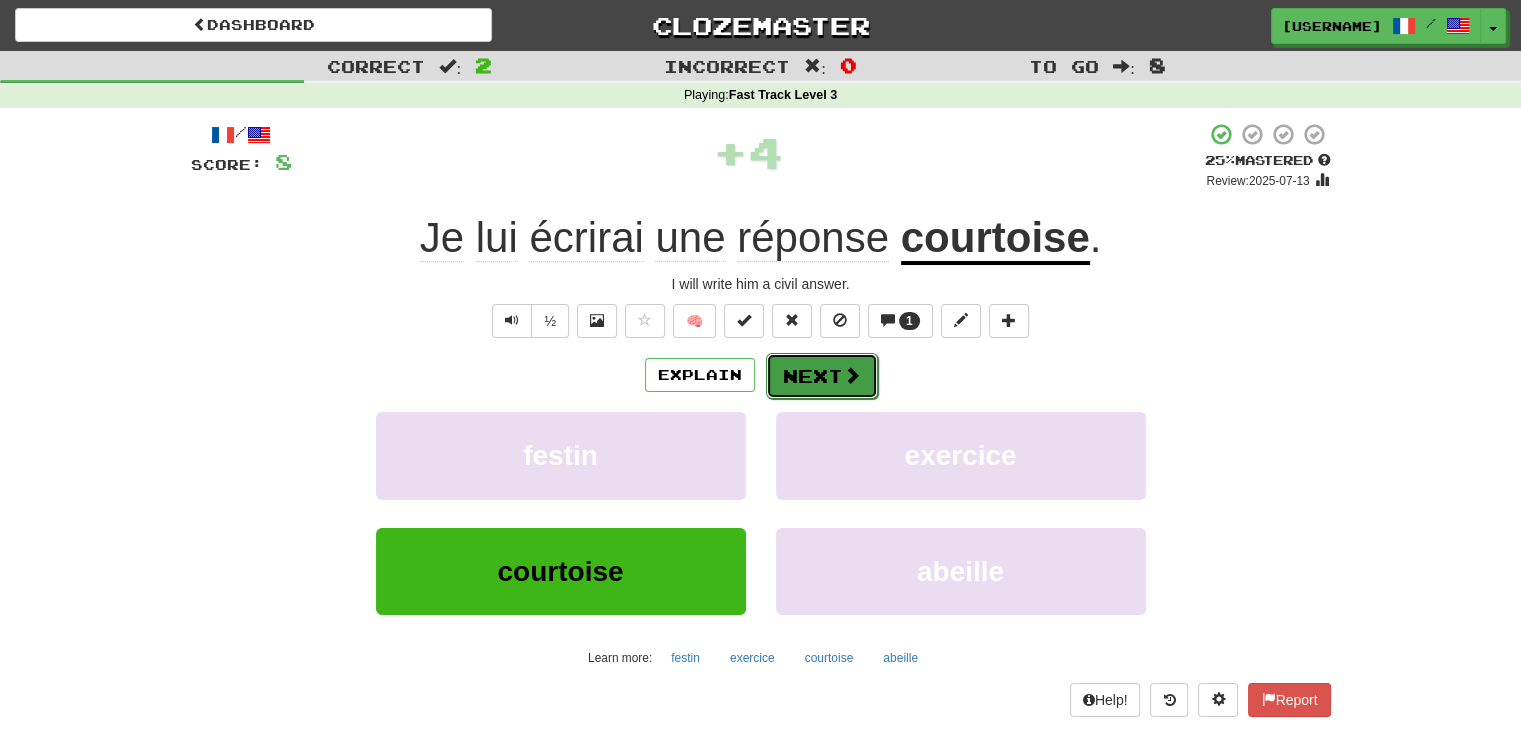 click on "Next" at bounding box center (822, 376) 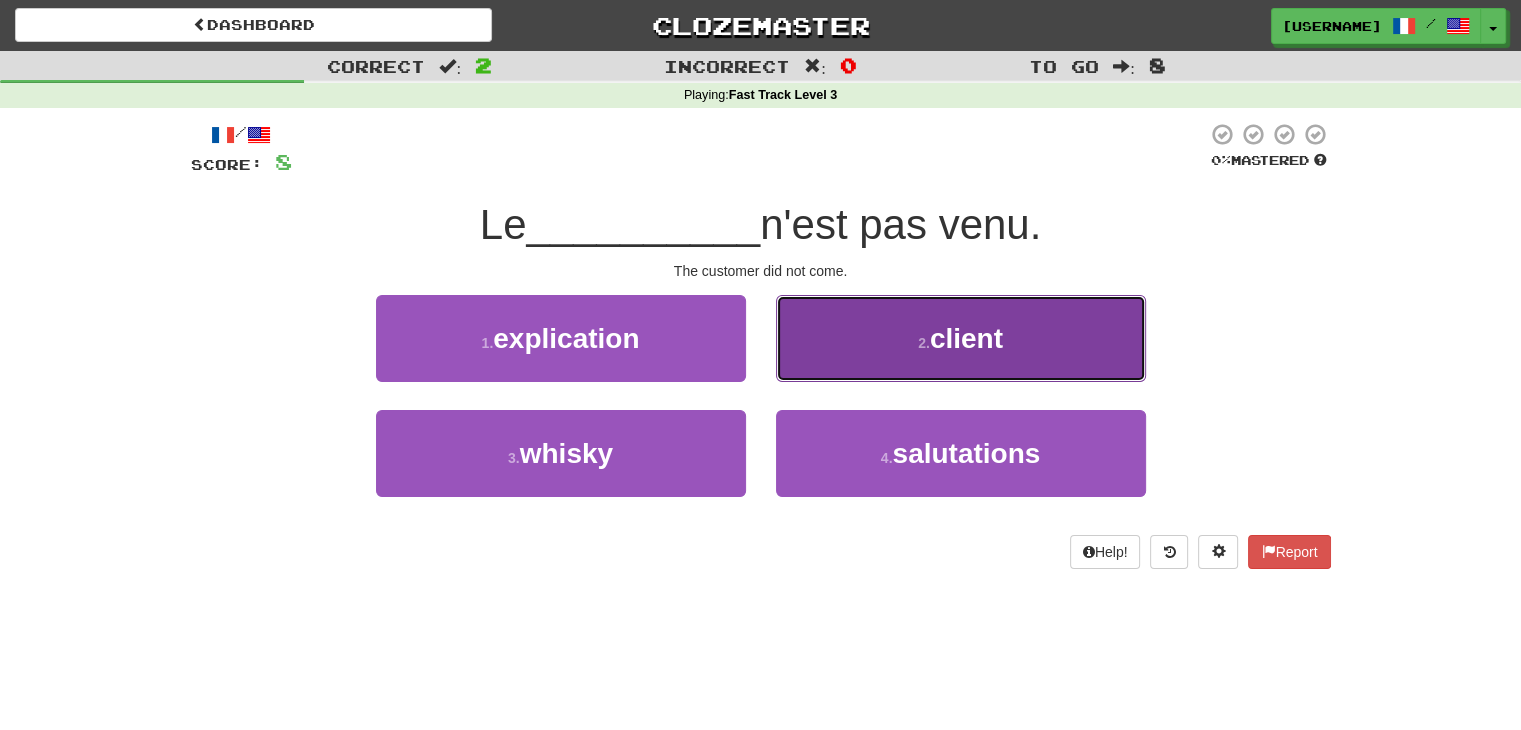 click on "client" at bounding box center [966, 338] 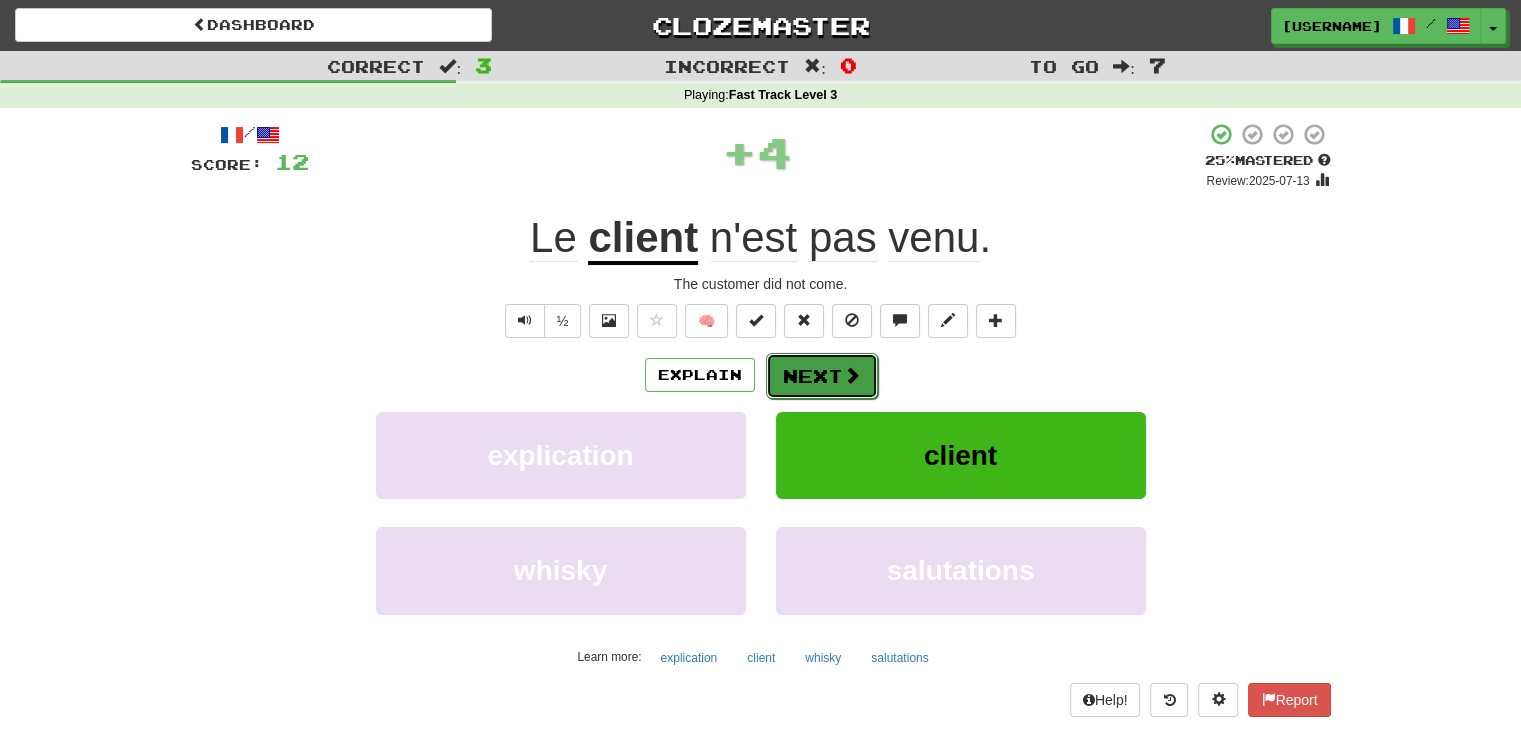 click on "Next" at bounding box center [822, 376] 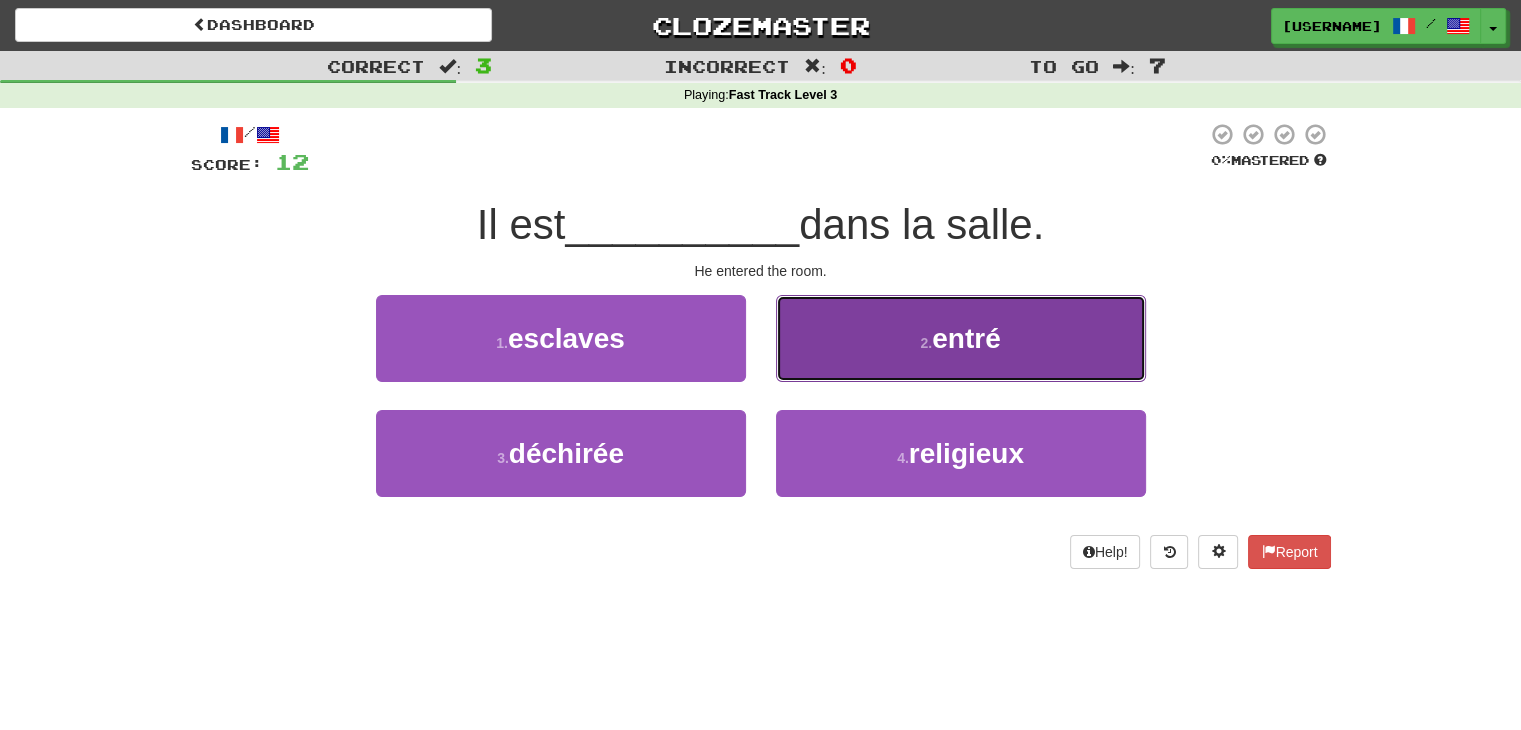 drag, startPoint x: 1020, startPoint y: 345, endPoint x: 1055, endPoint y: 431, distance: 92.84934 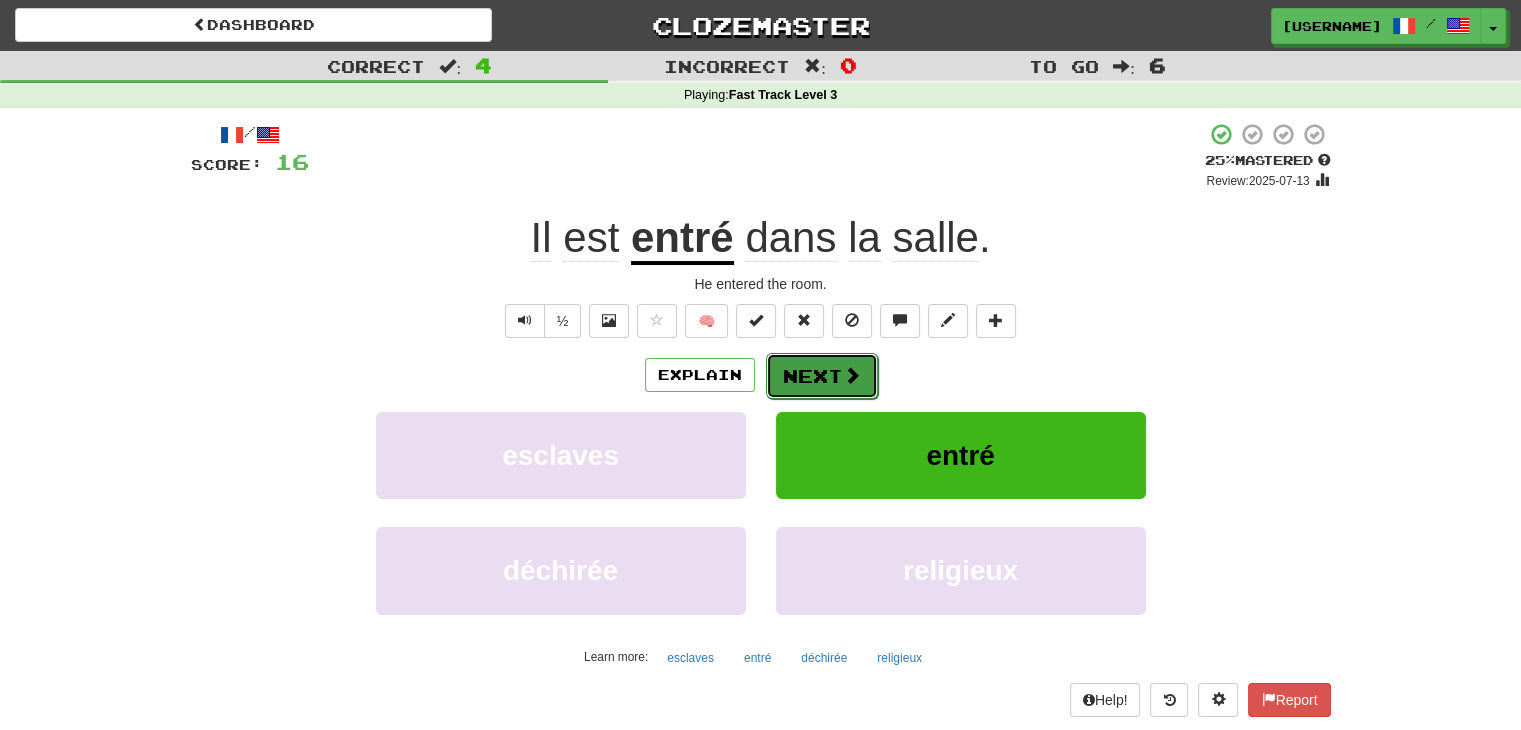 click on "Next" at bounding box center (822, 376) 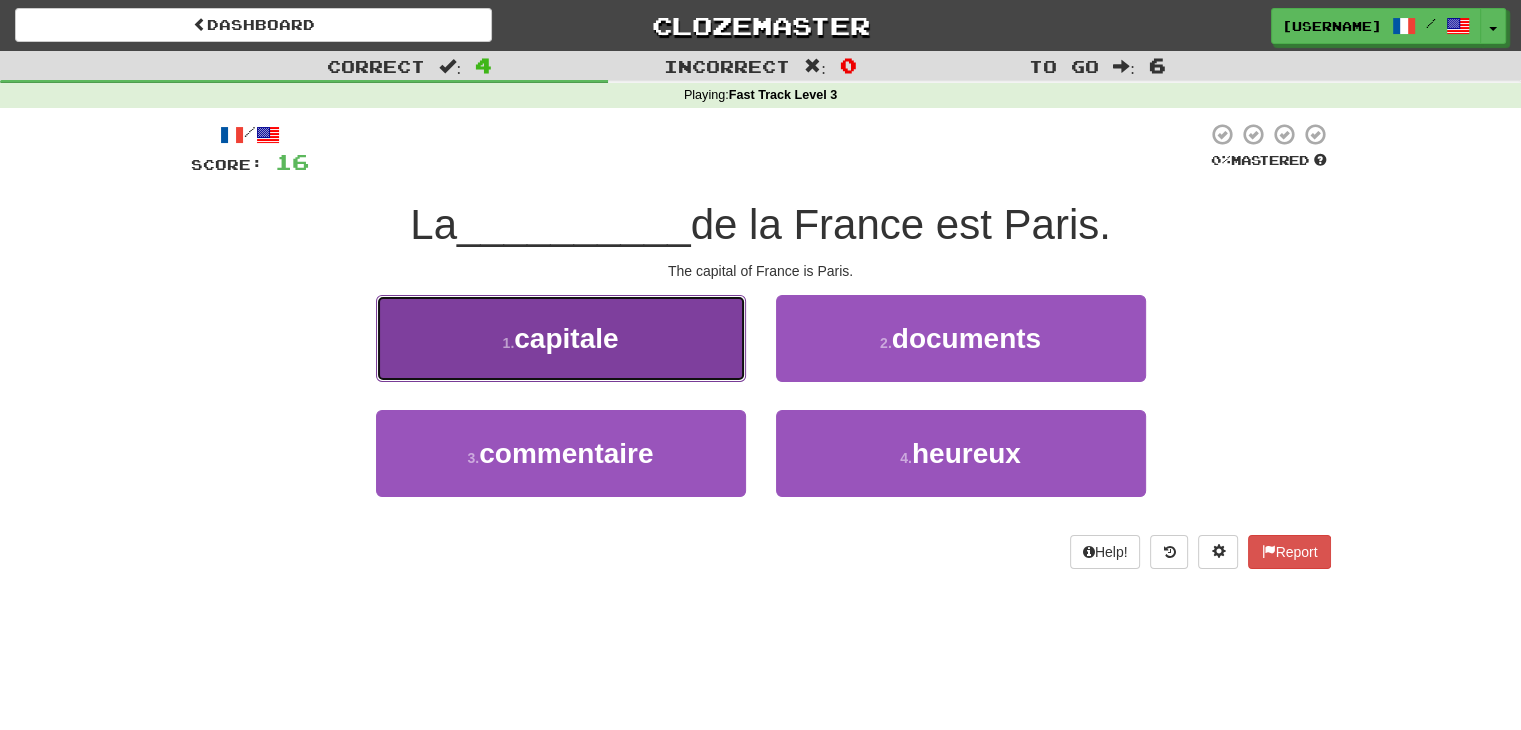 click on "capitale" at bounding box center [566, 338] 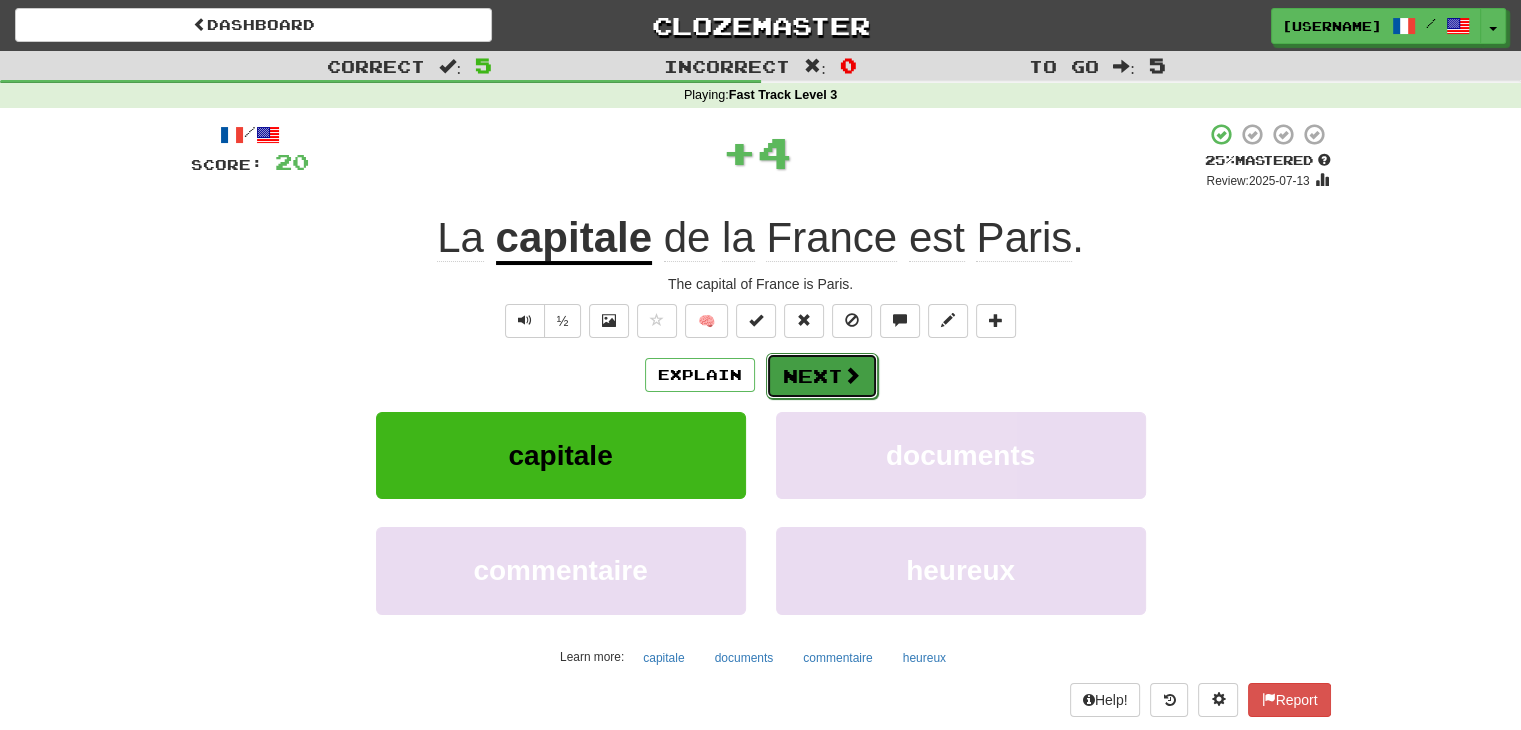 click on "Next" at bounding box center (822, 376) 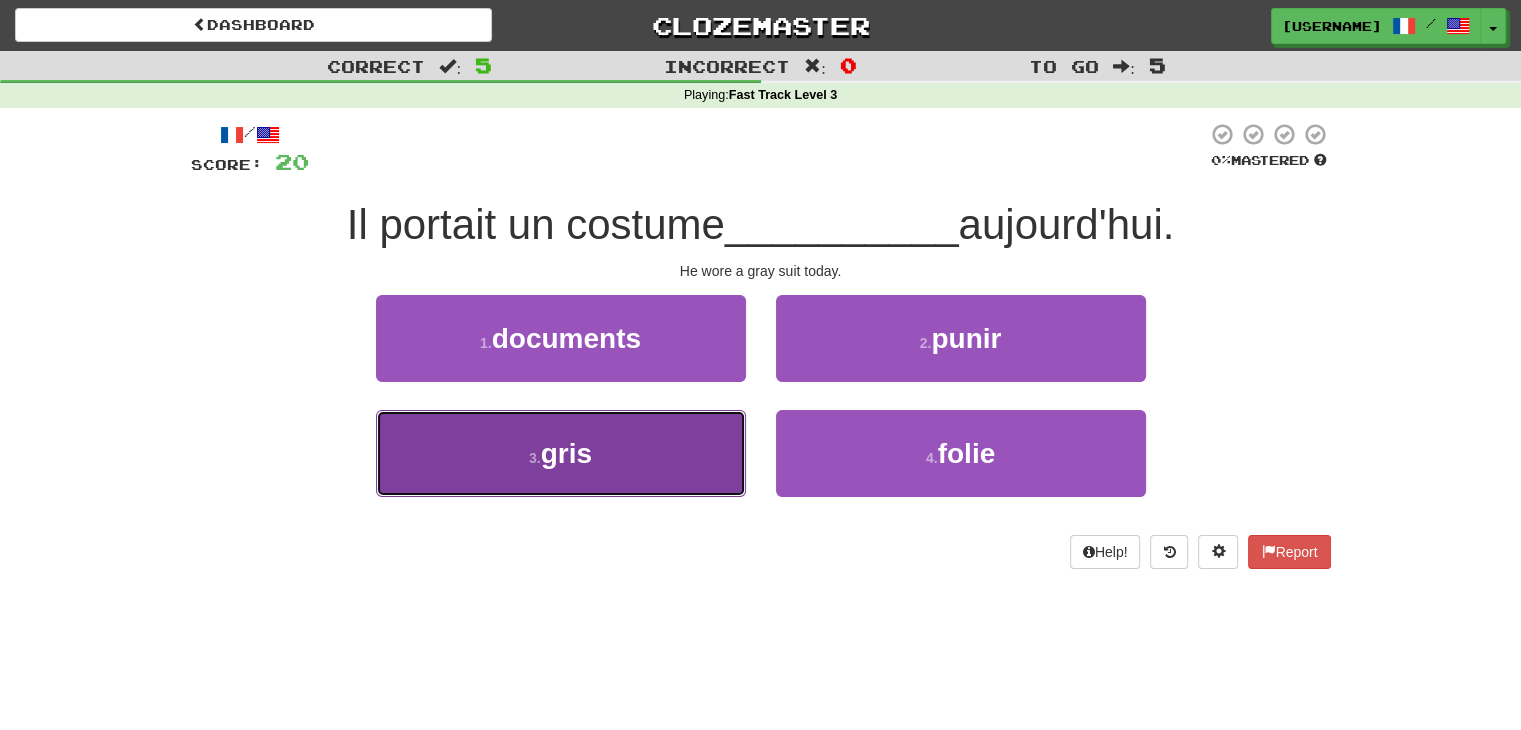 click on "3 .  gris" at bounding box center [561, 453] 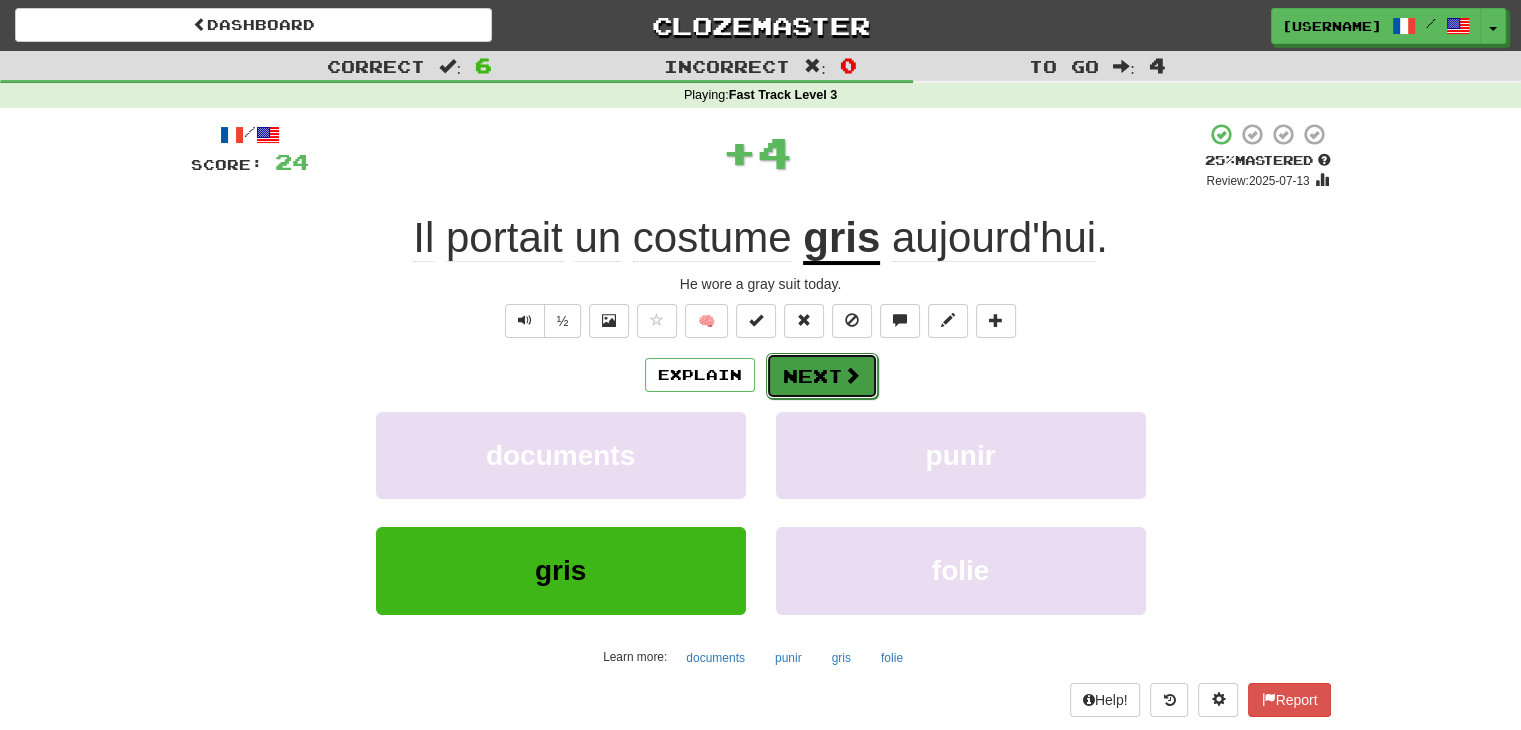 click on "Next" at bounding box center [822, 376] 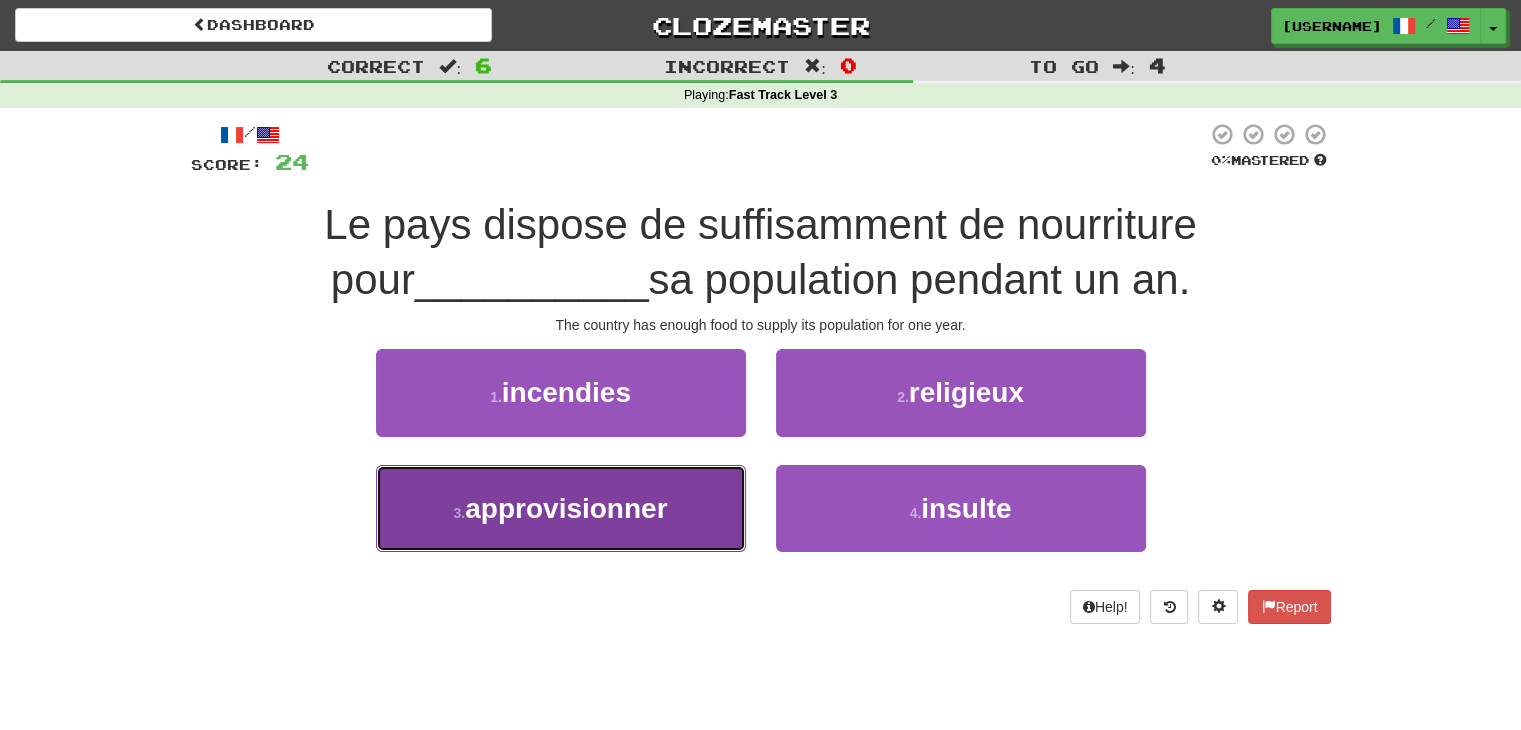 click on "approvisionner" at bounding box center (566, 508) 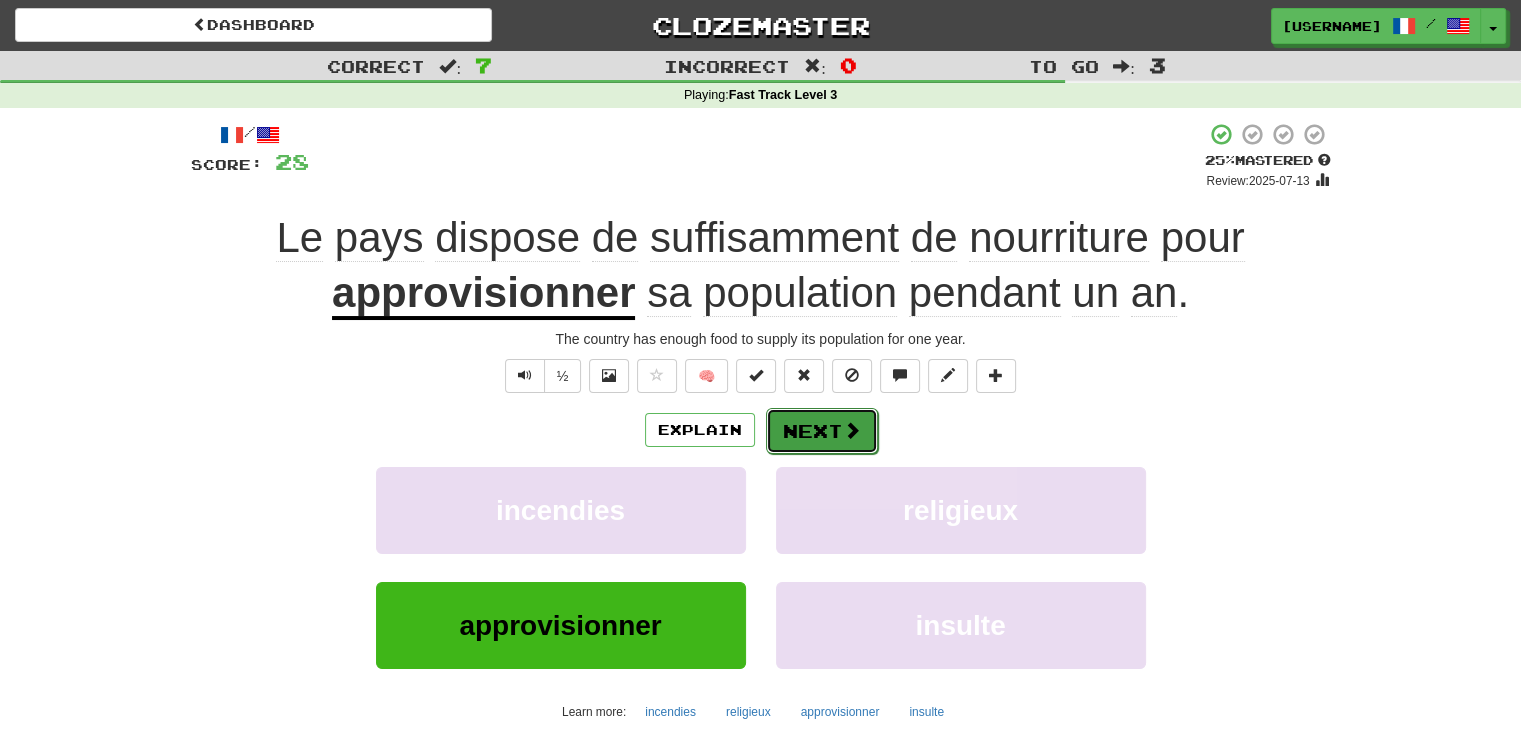 click at bounding box center (852, 430) 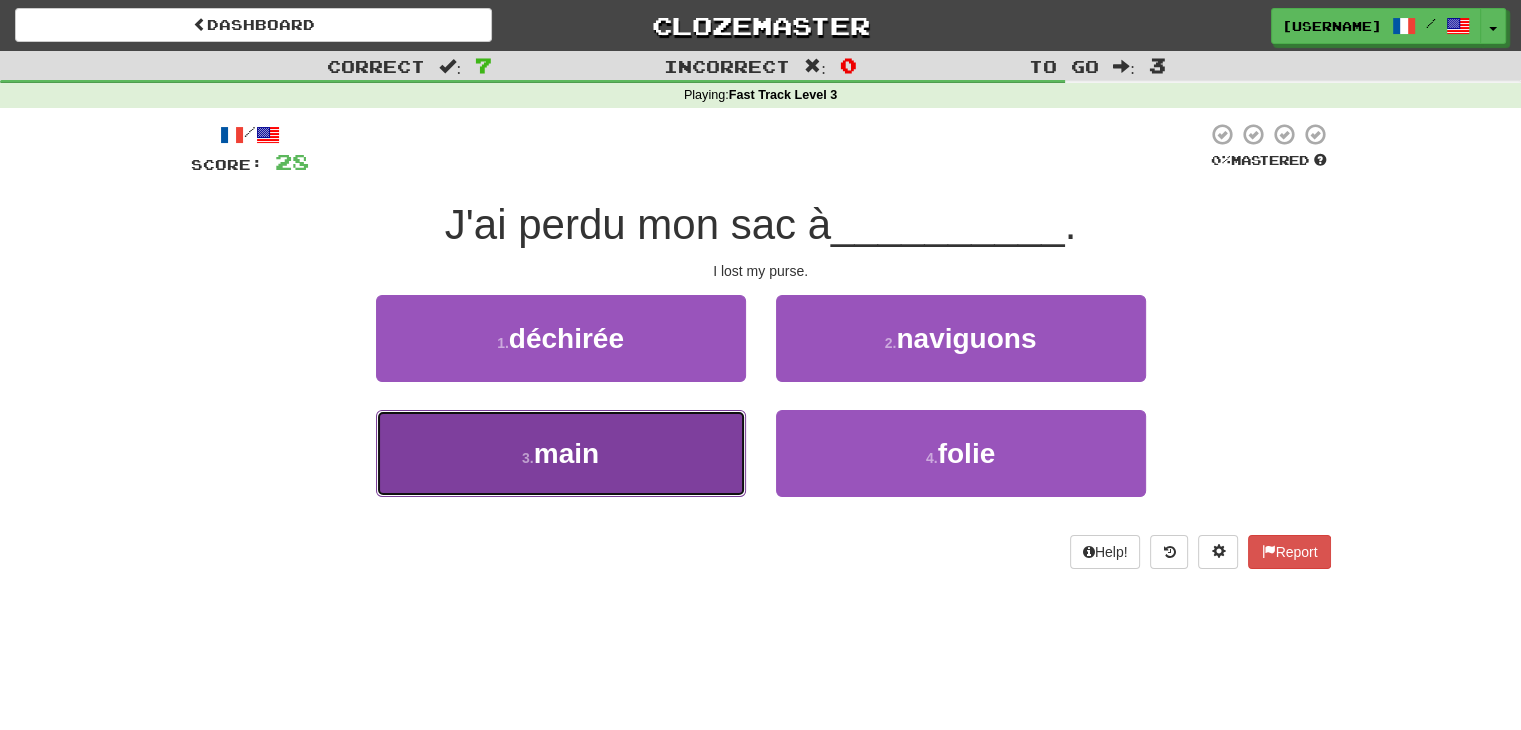 click on "3 .  main" at bounding box center [561, 453] 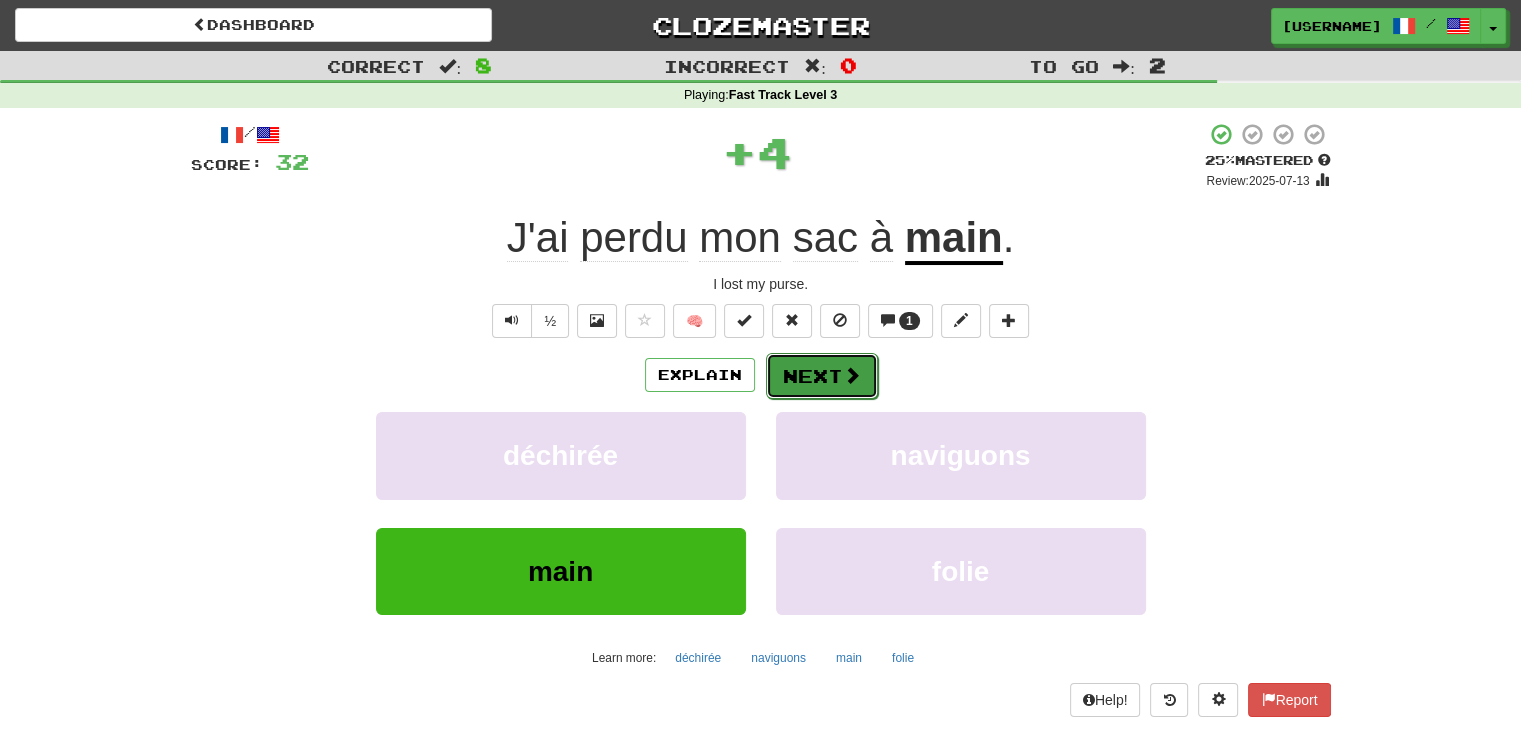 click on "Next" at bounding box center (822, 376) 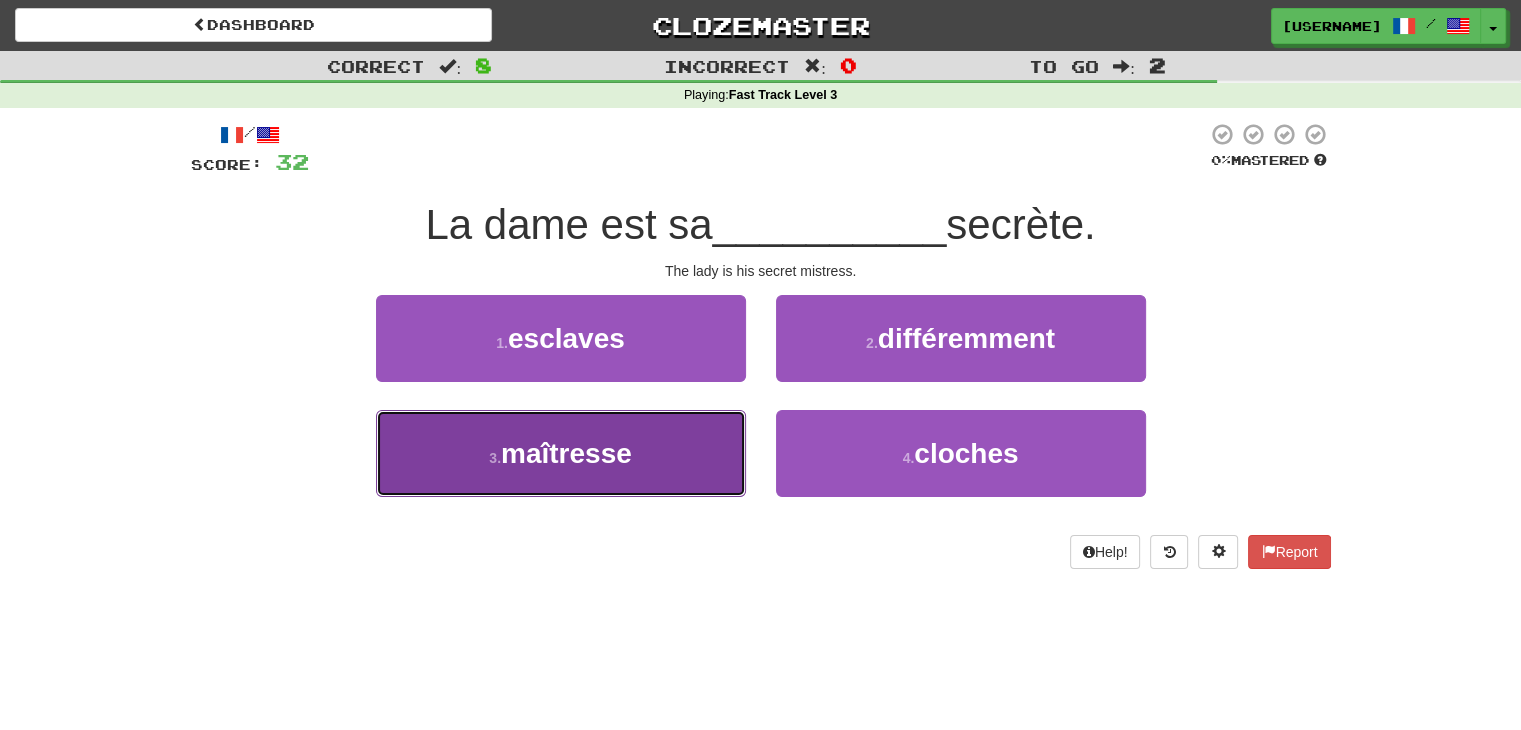 click on "3 .  maîtresse" at bounding box center (561, 453) 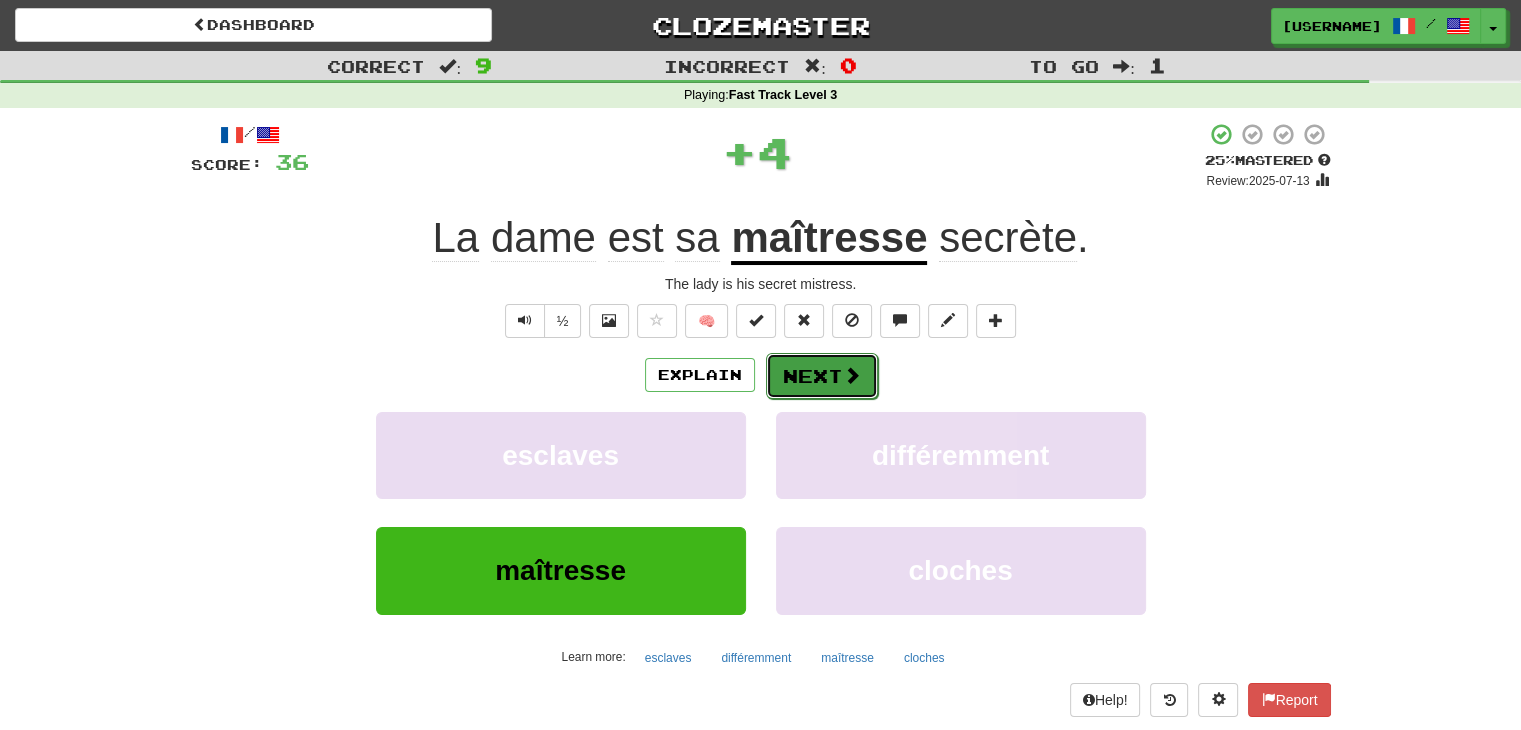 click on "Next" at bounding box center (822, 376) 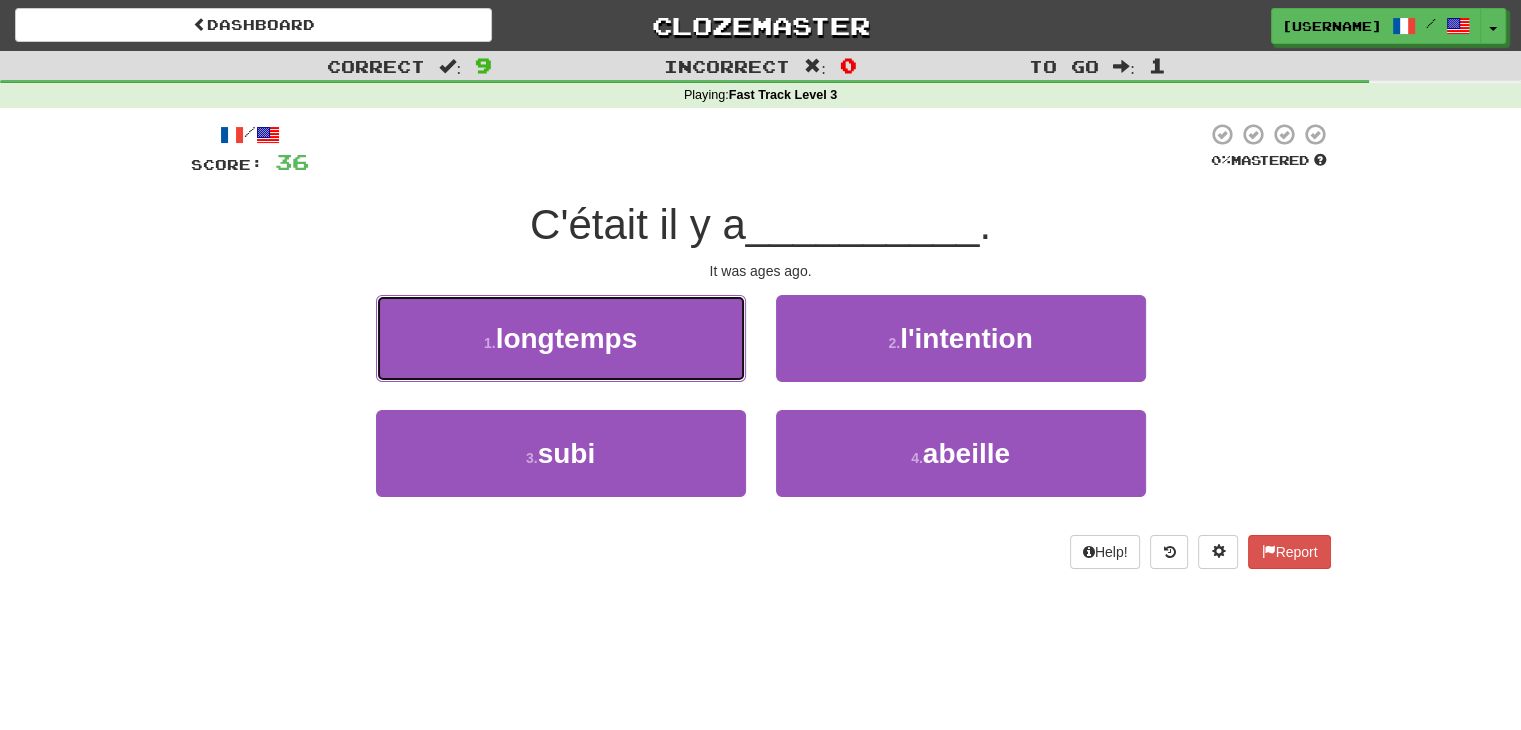 click on "longtemps" at bounding box center (567, 338) 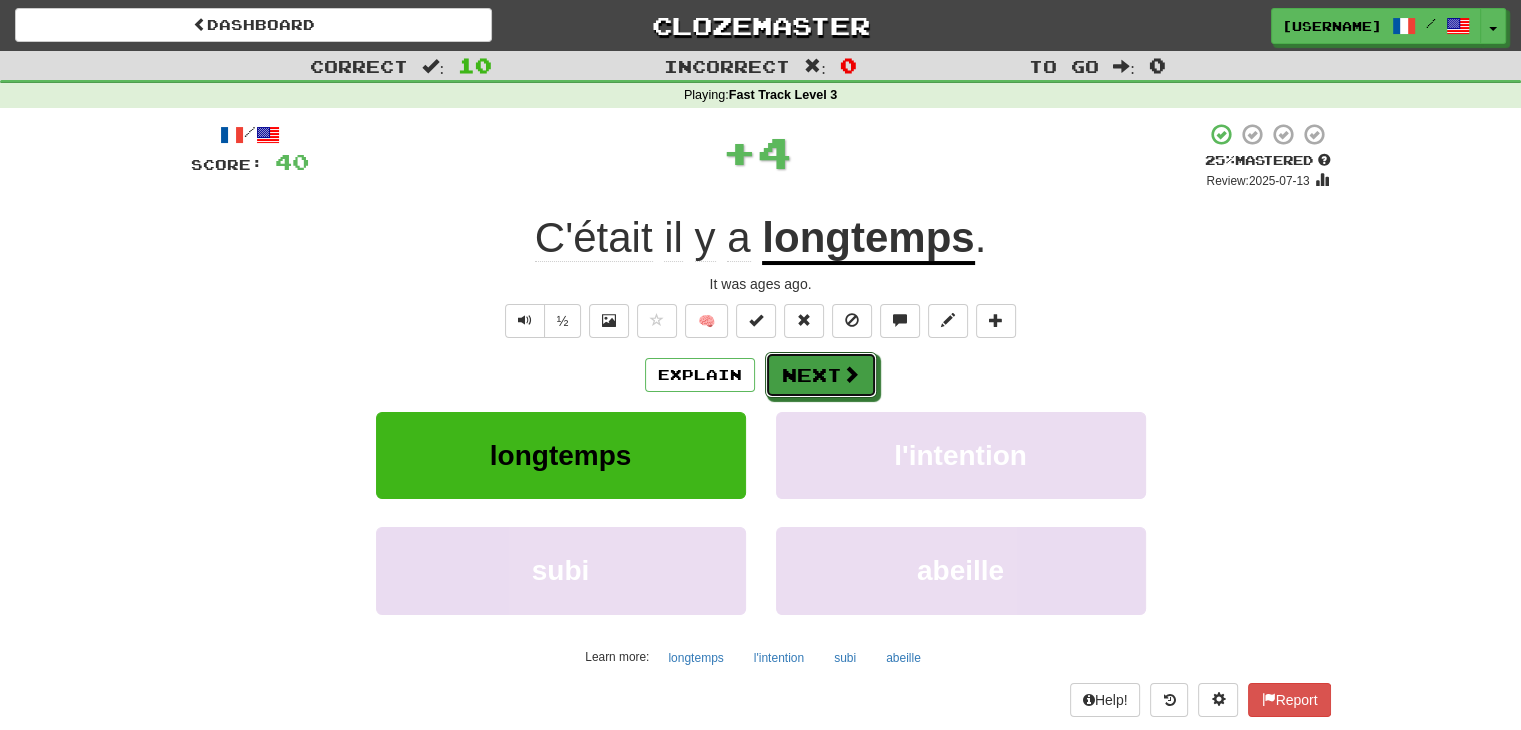 click on "Next" at bounding box center [821, 375] 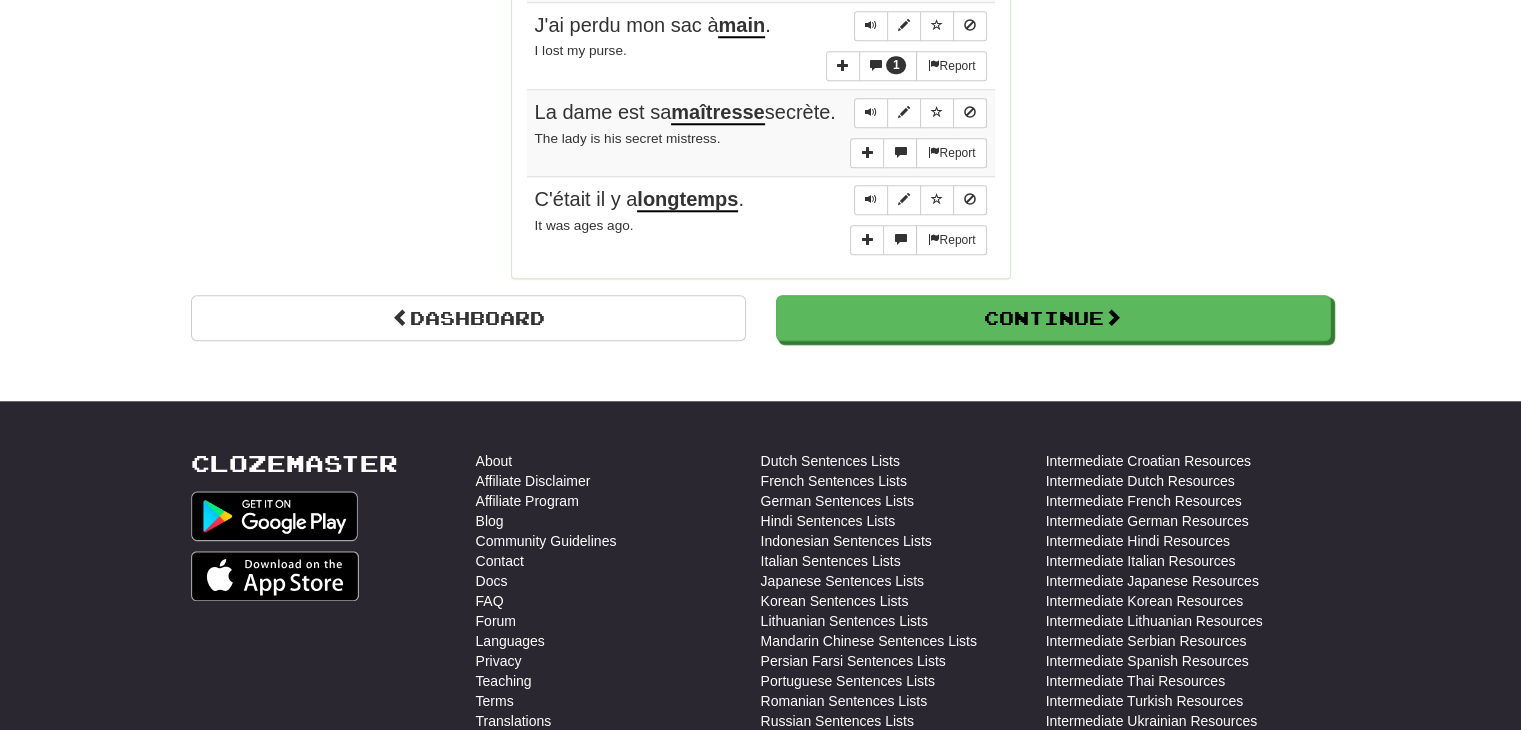 scroll, scrollTop: 1900, scrollLeft: 0, axis: vertical 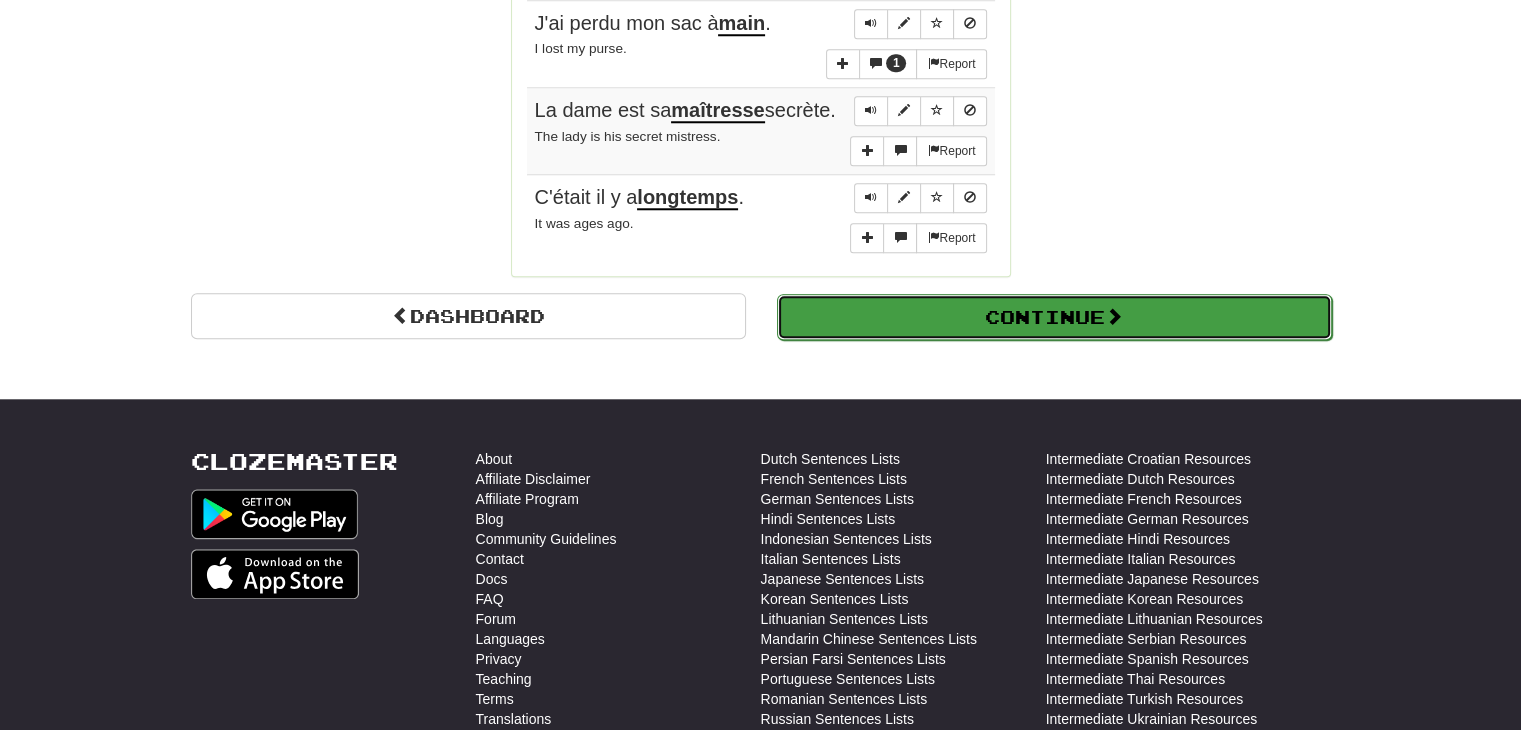 click on "Continue" at bounding box center (1054, 317) 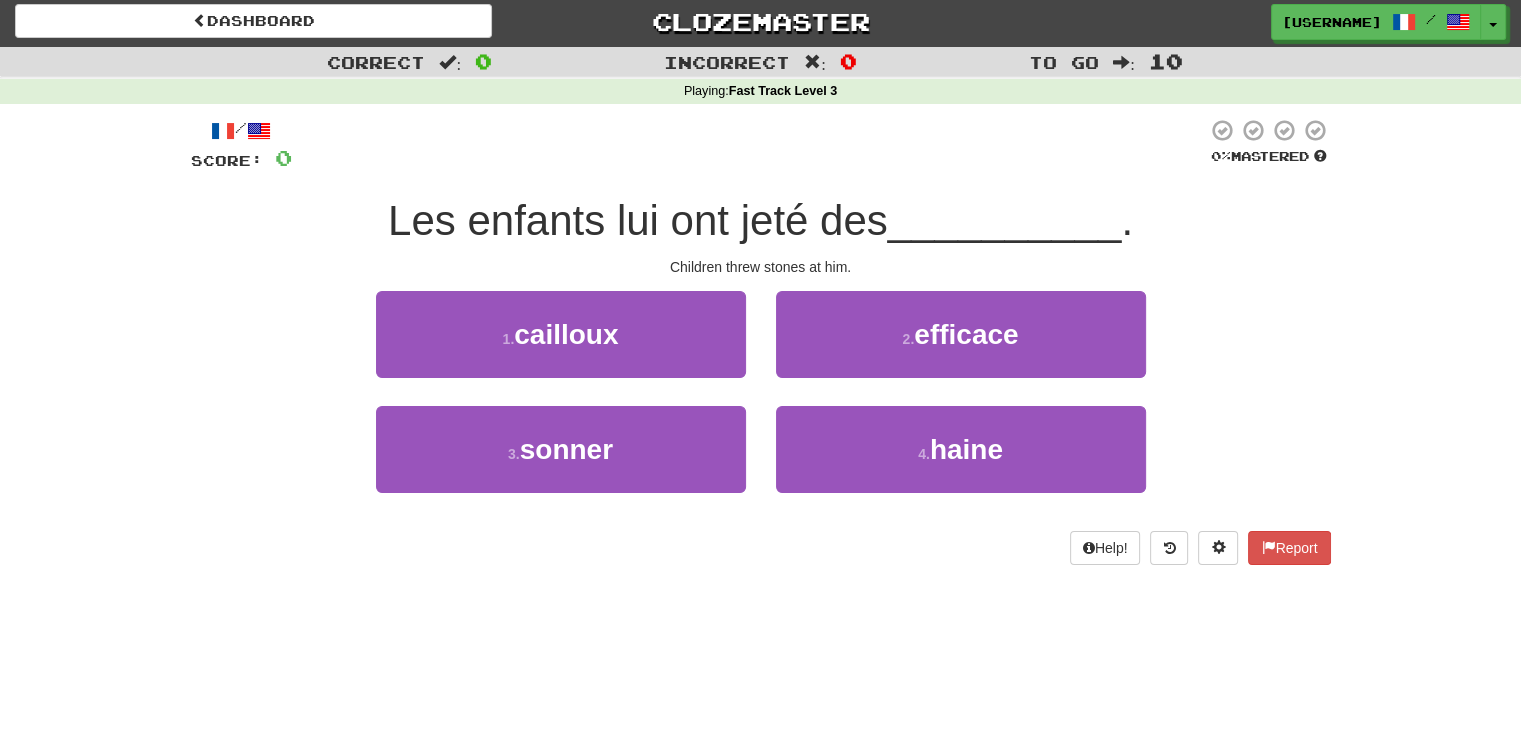 scroll, scrollTop: 0, scrollLeft: 0, axis: both 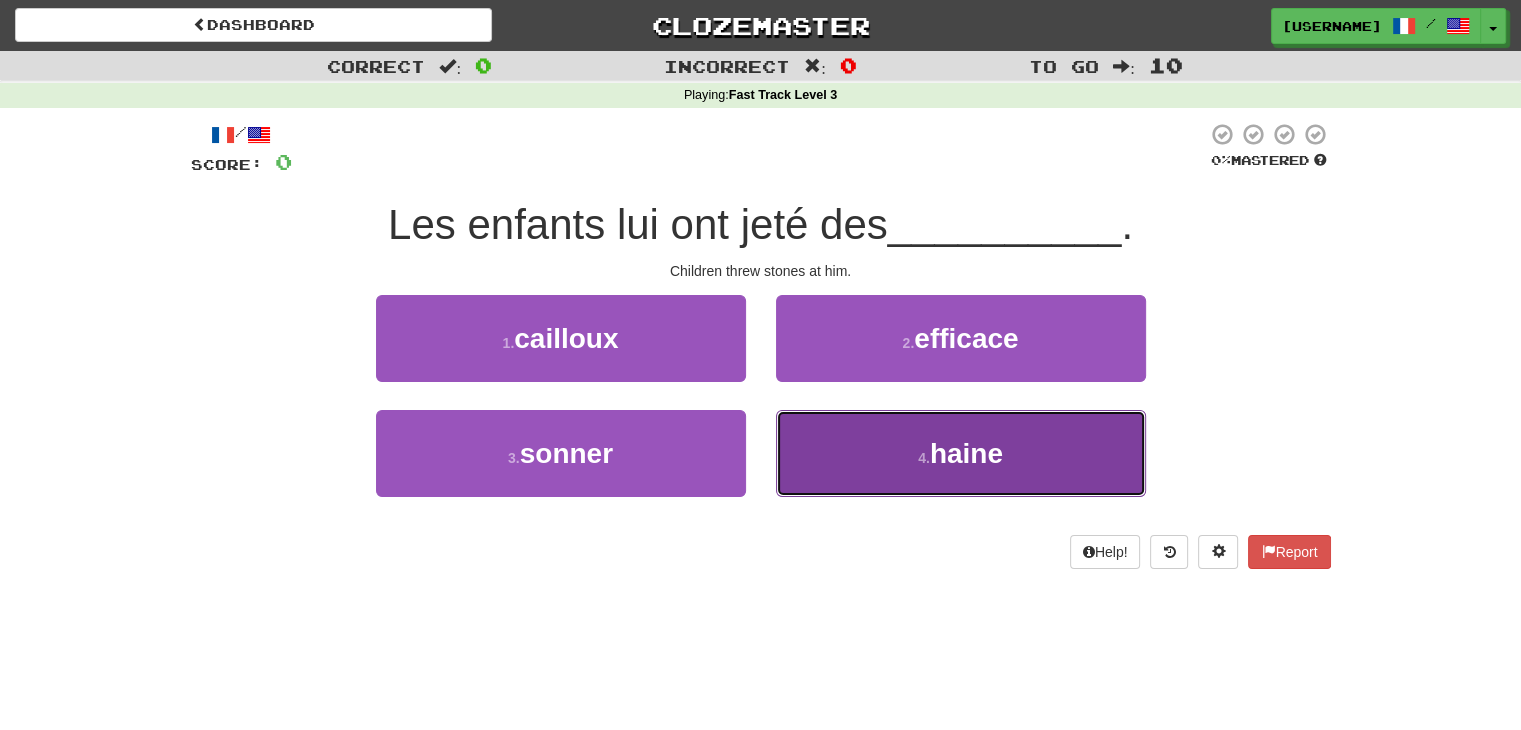 click on "haine" at bounding box center (966, 453) 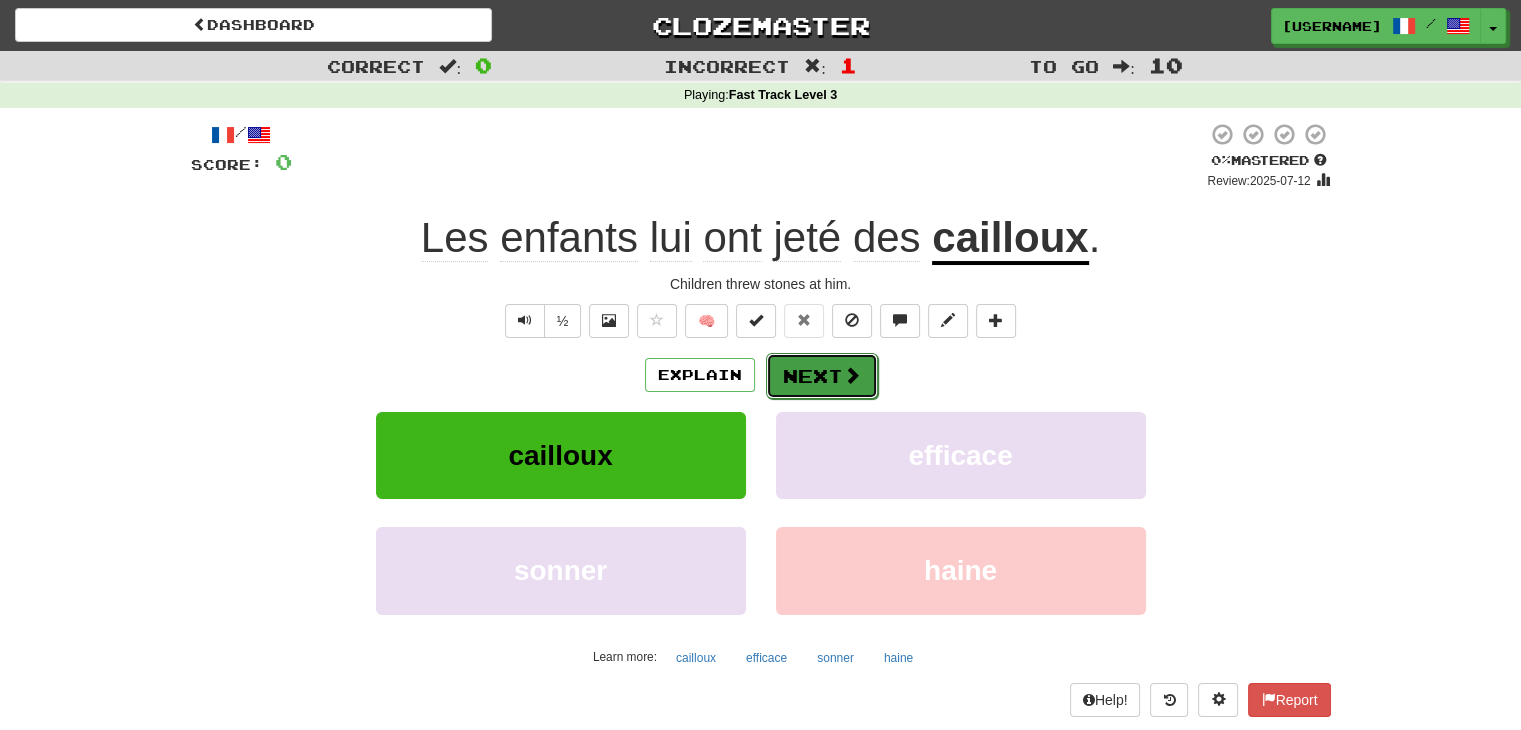 click on "Next" at bounding box center [822, 376] 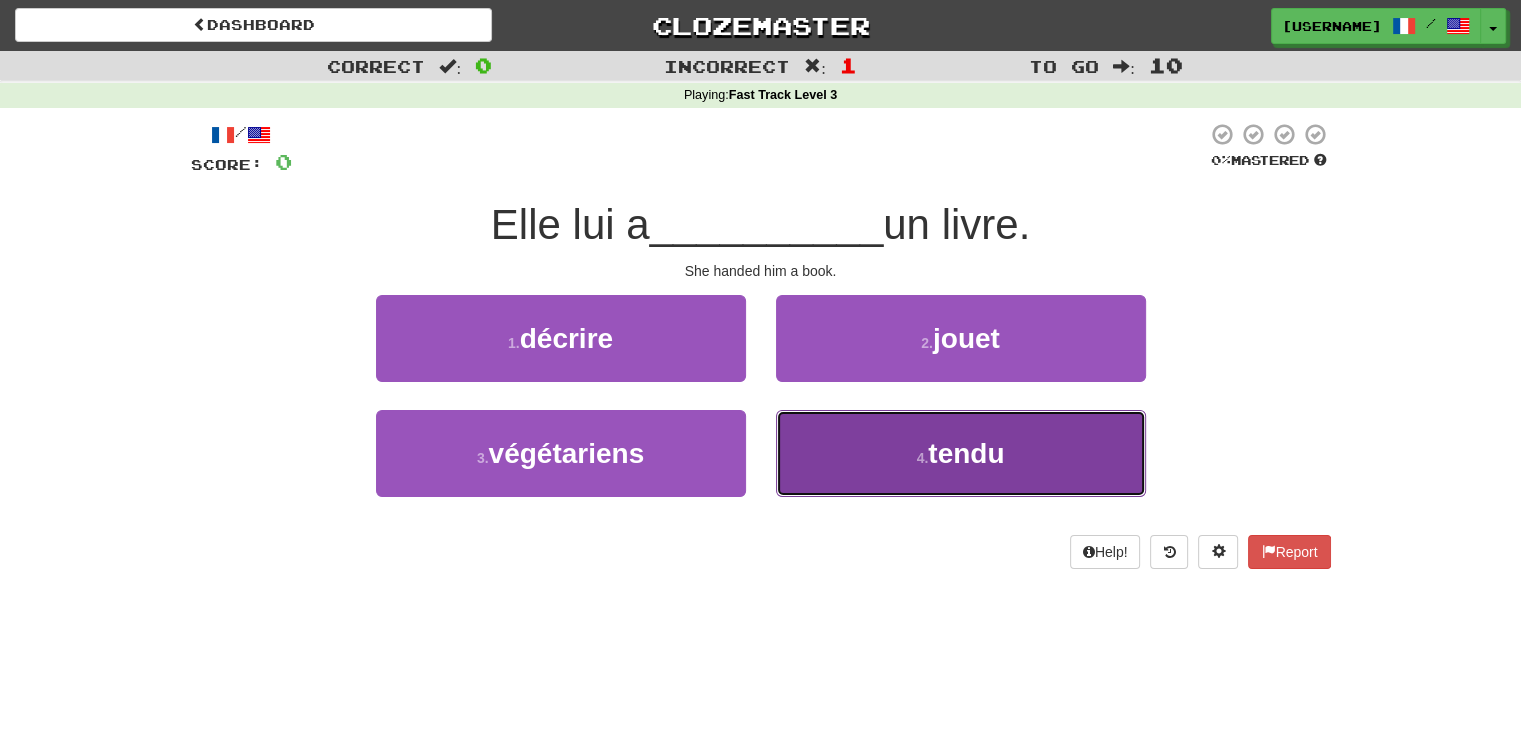 click on "tendu" at bounding box center (966, 453) 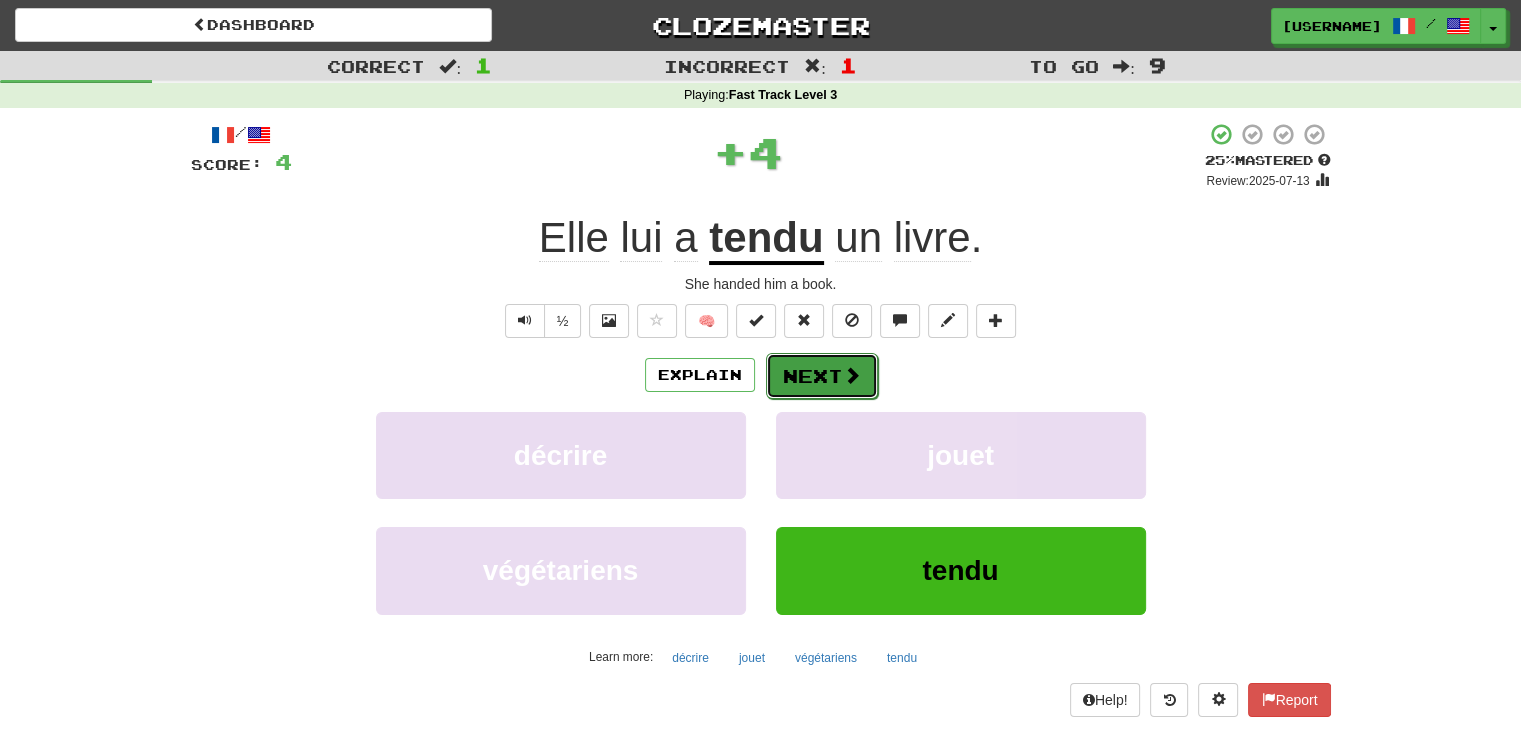 click at bounding box center (852, 375) 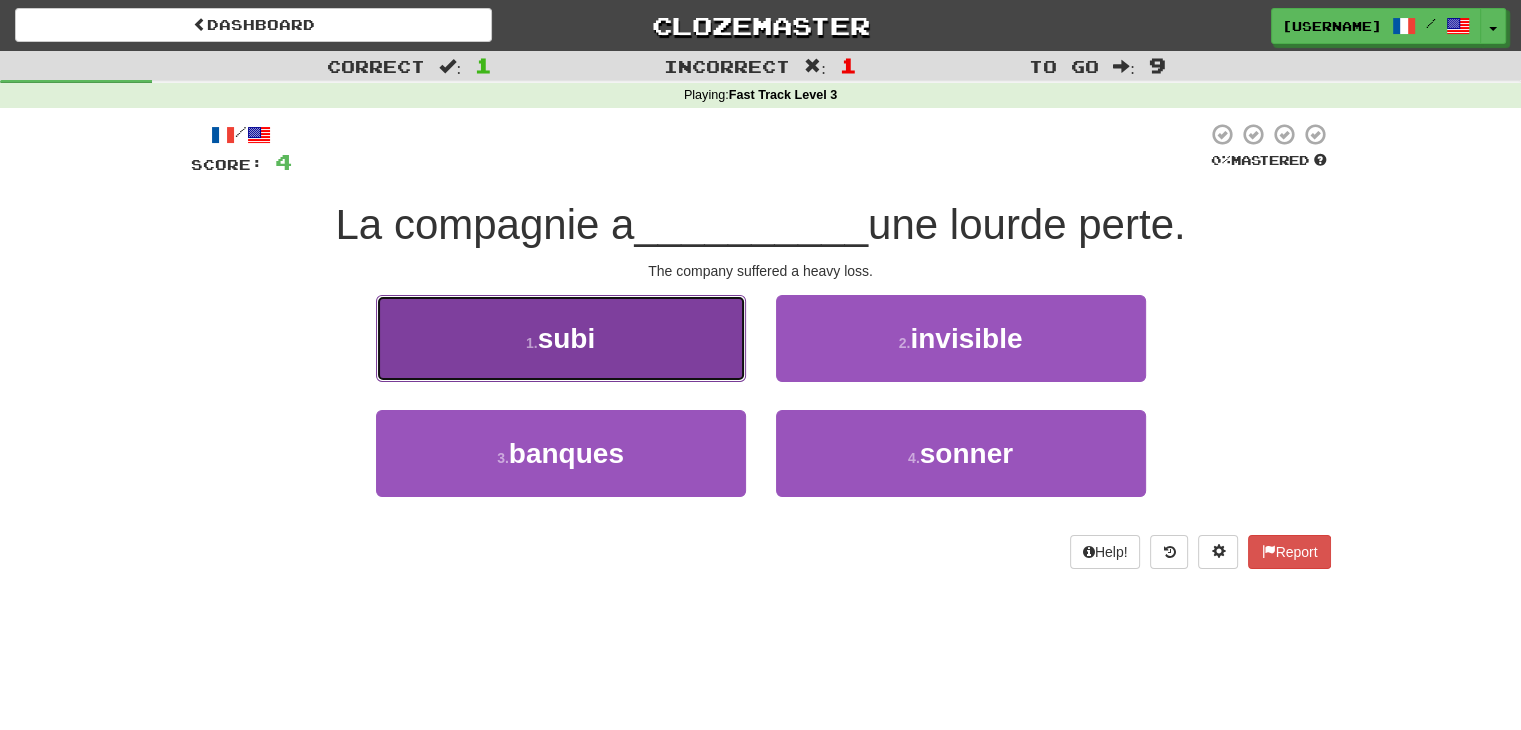 click on "subi" at bounding box center [567, 338] 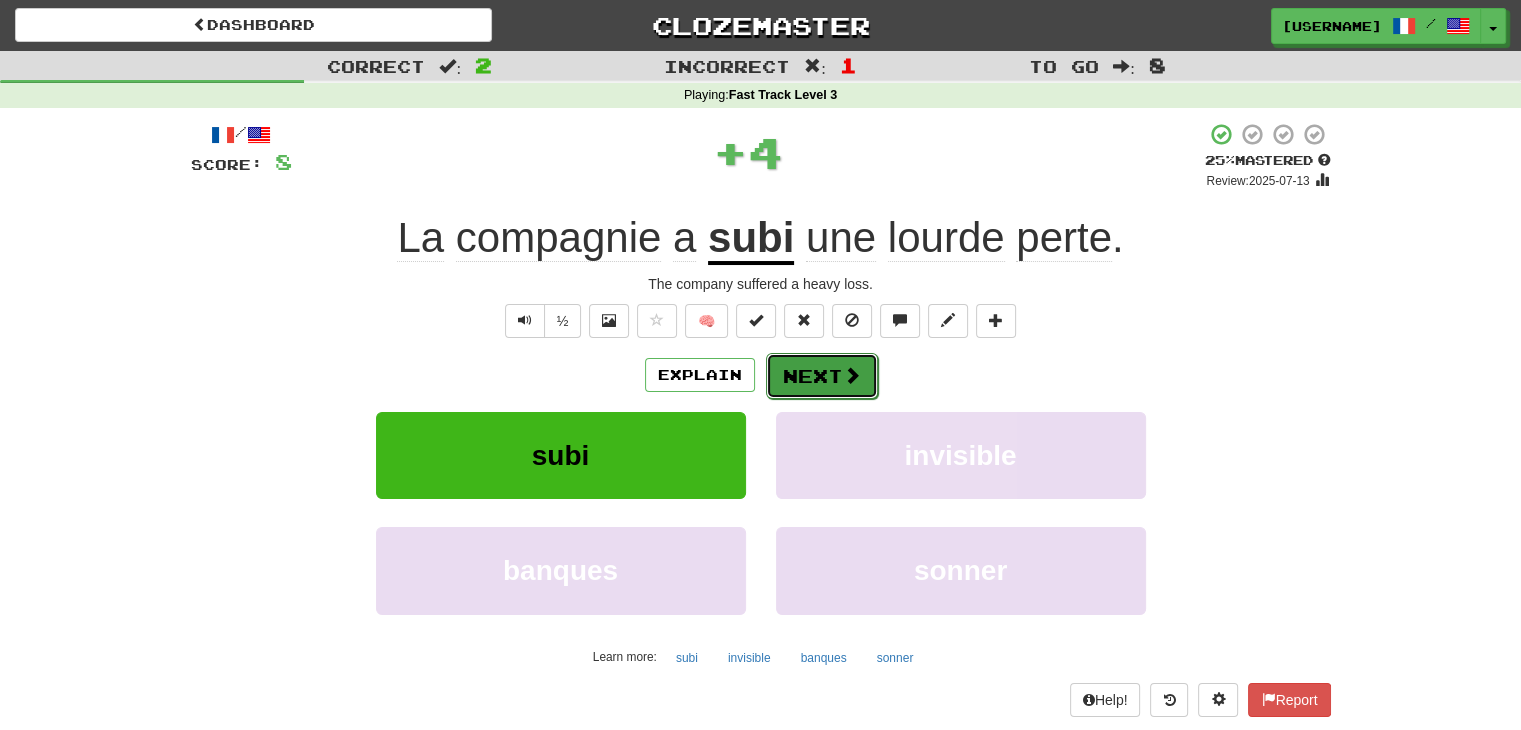 click on "Next" at bounding box center [822, 376] 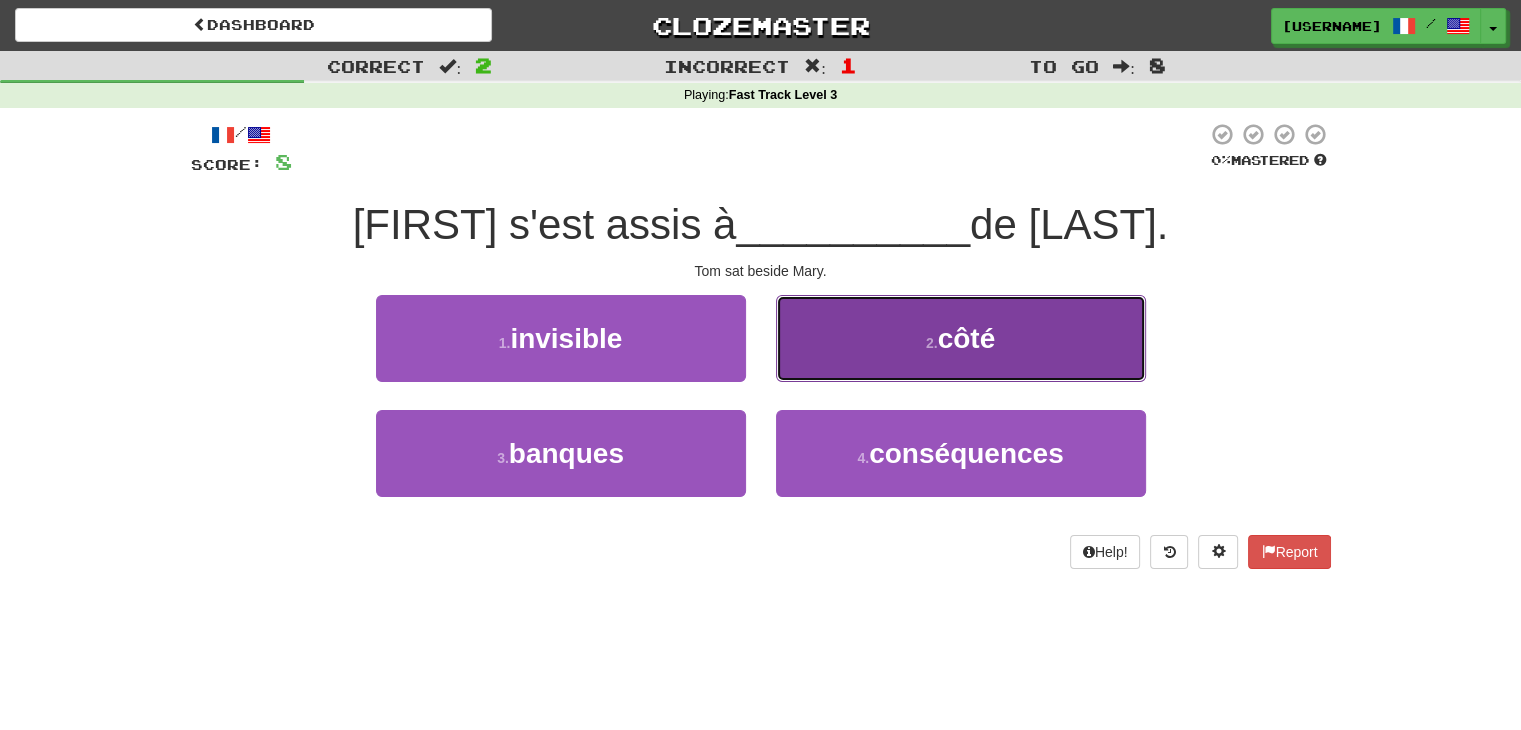 click on "2 .  côté" at bounding box center [961, 338] 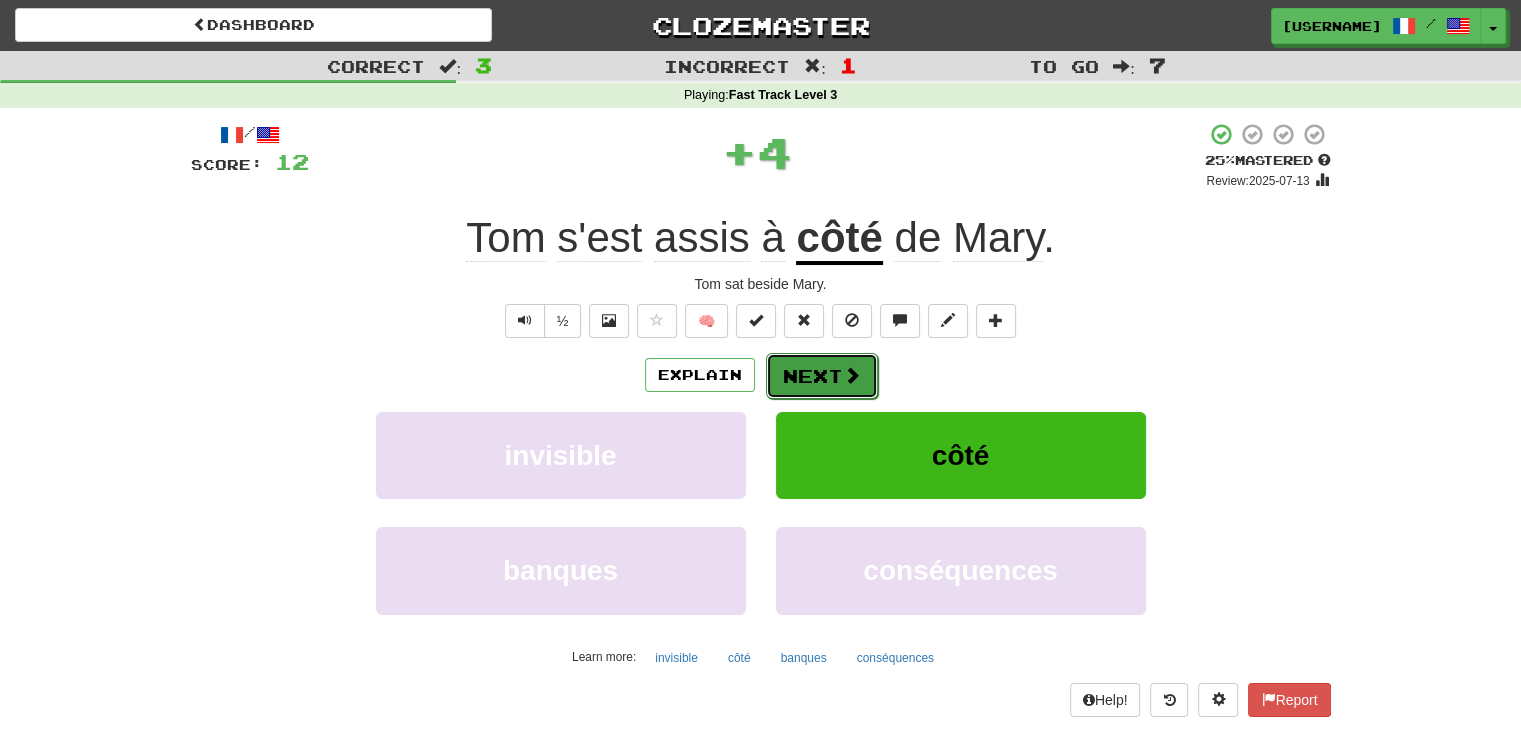 click on "Next" at bounding box center [822, 376] 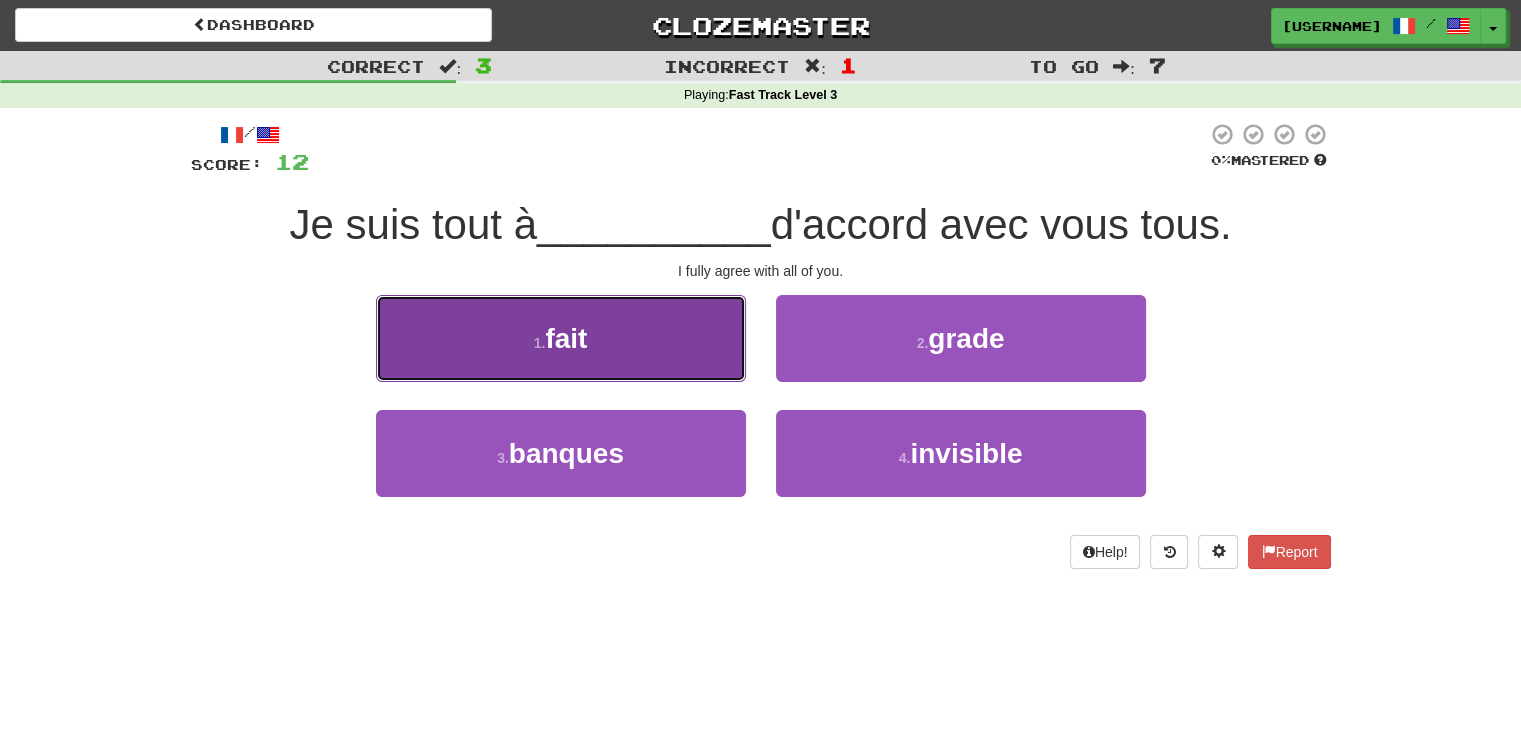 click on "fait" at bounding box center [566, 338] 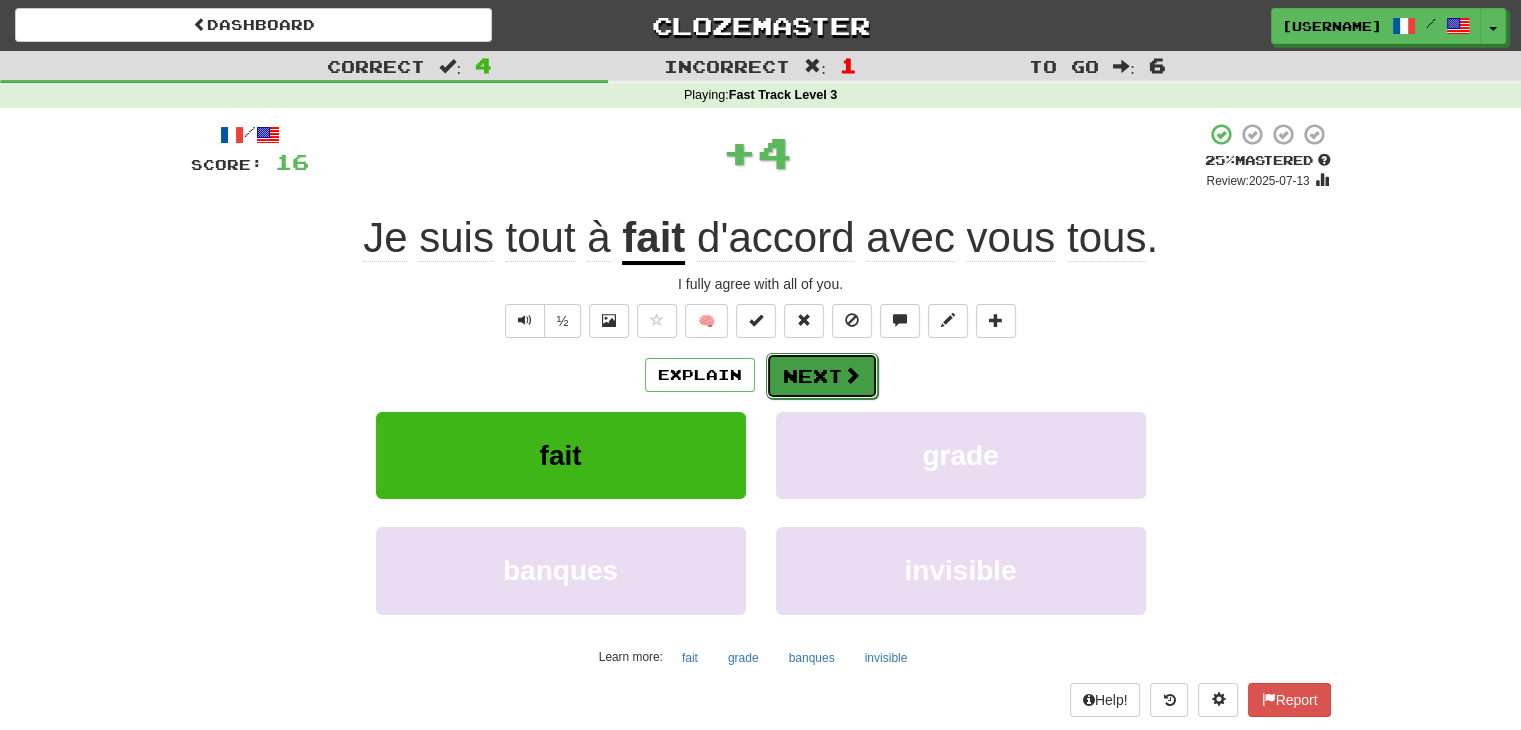 click at bounding box center (852, 375) 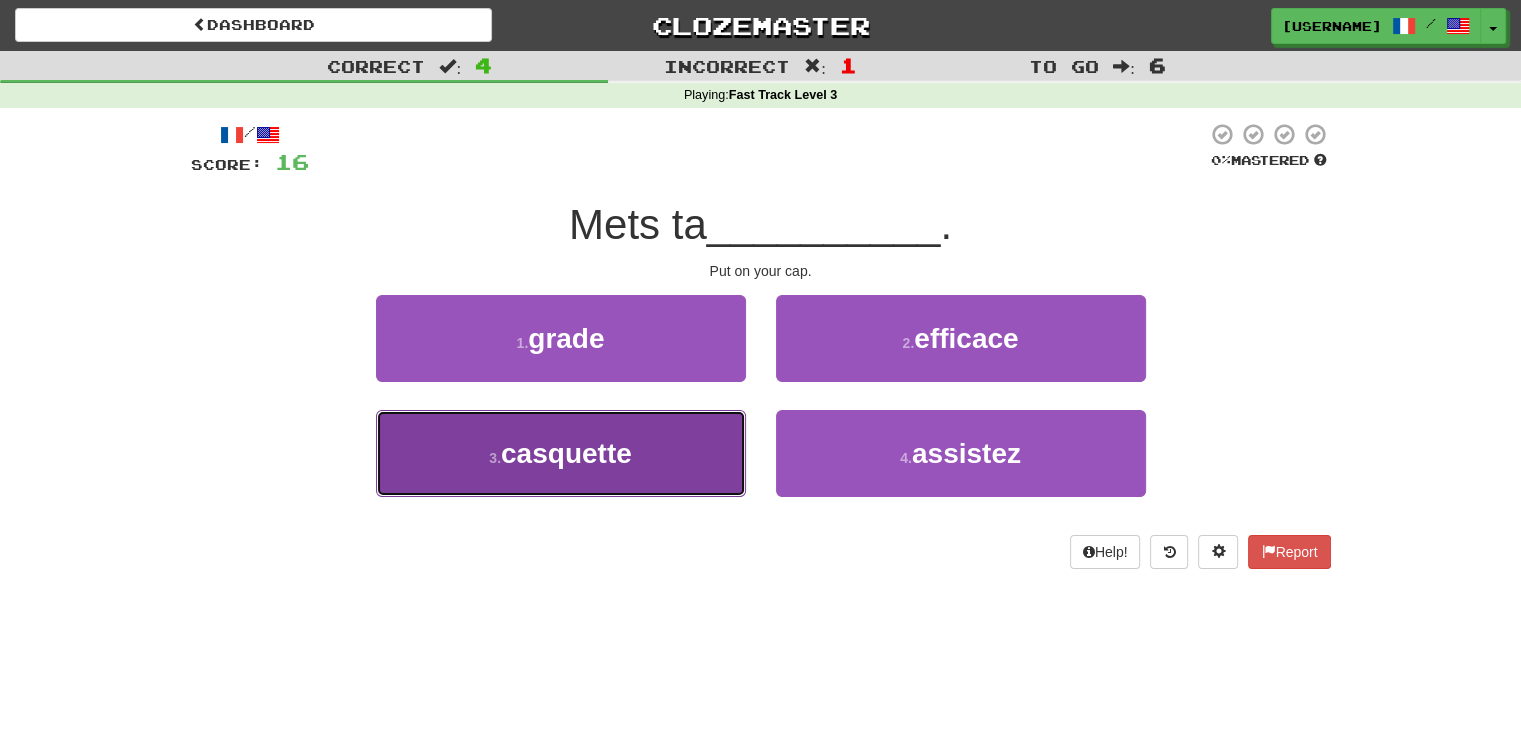 click on "casquette" at bounding box center (566, 453) 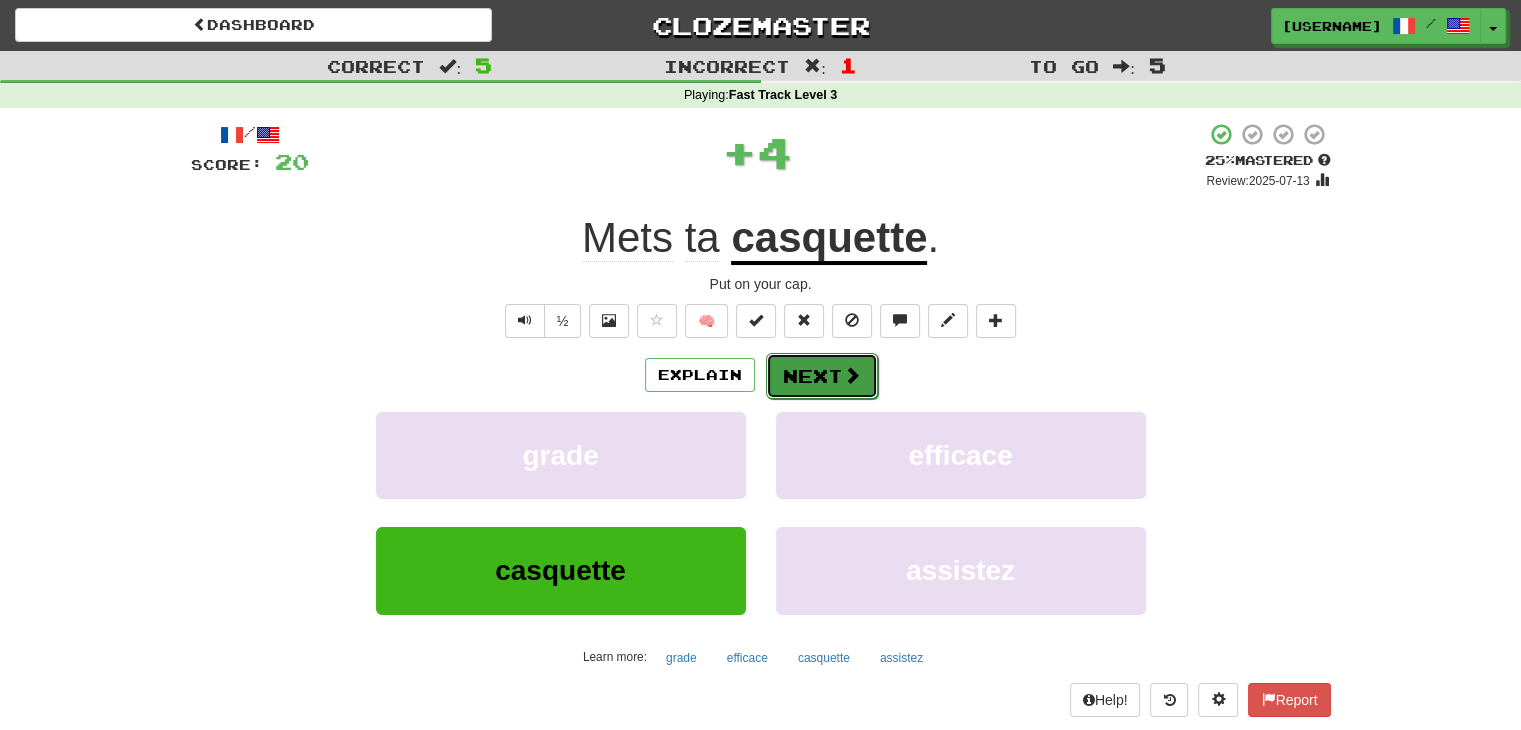 click on "Next" at bounding box center [822, 376] 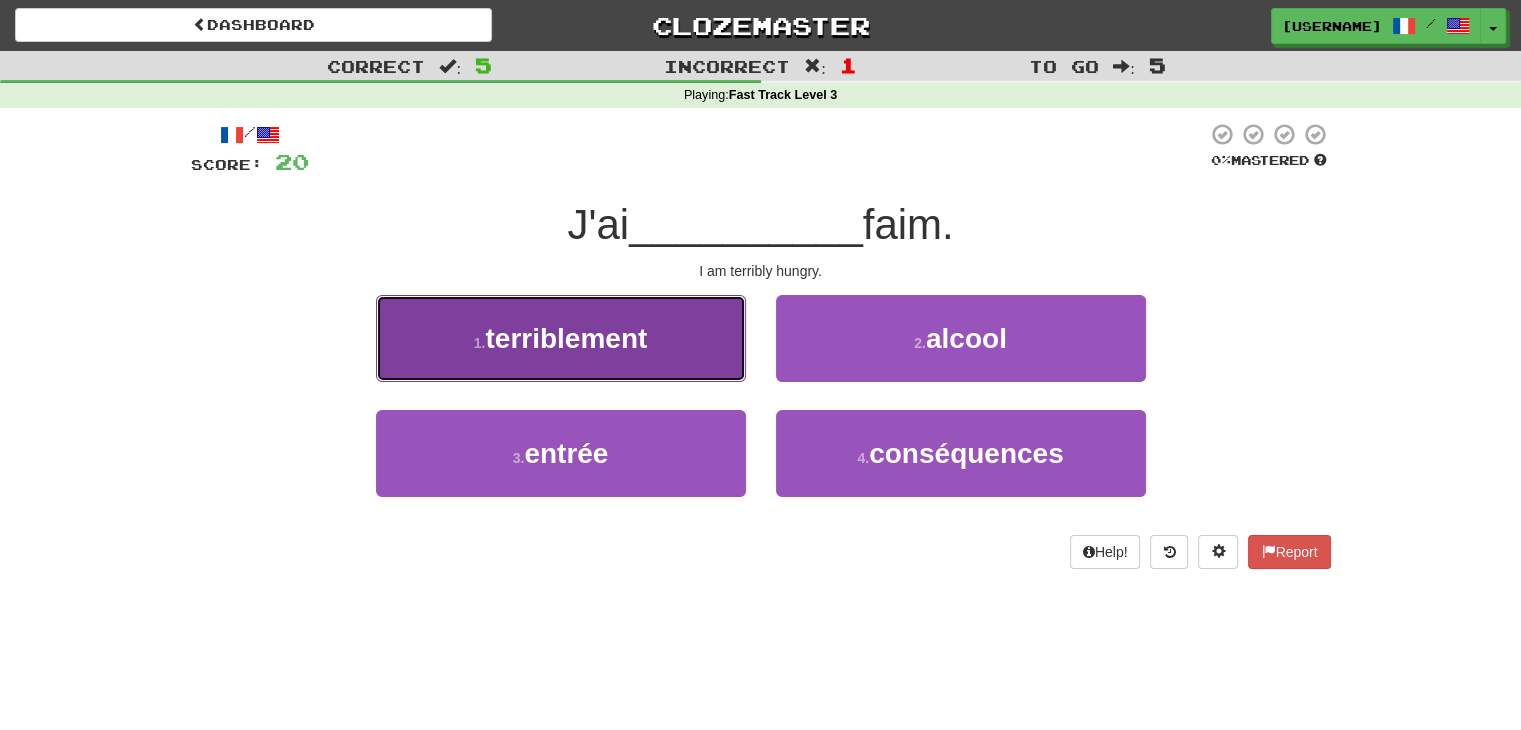 click on "terriblement" at bounding box center [566, 338] 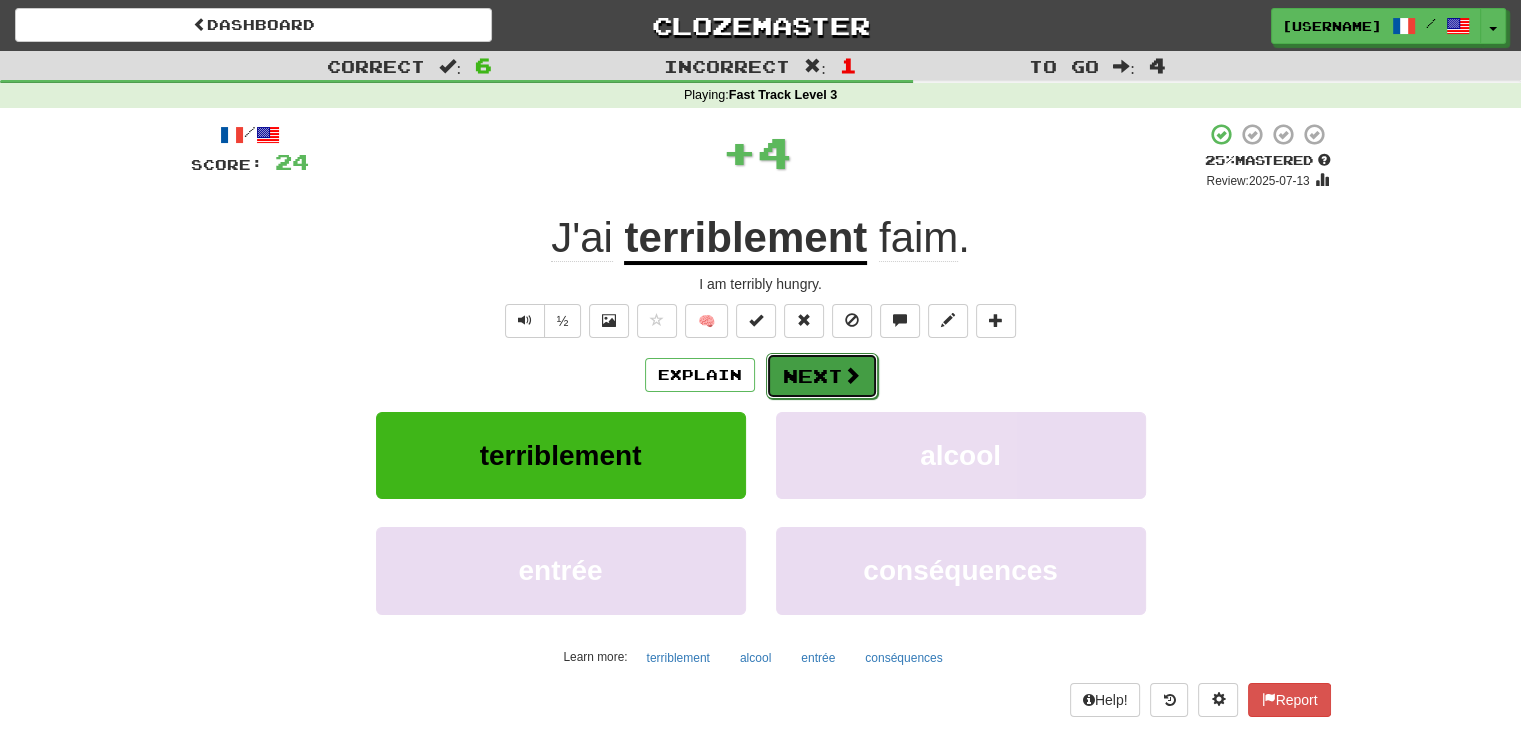 click on "Next" at bounding box center (822, 376) 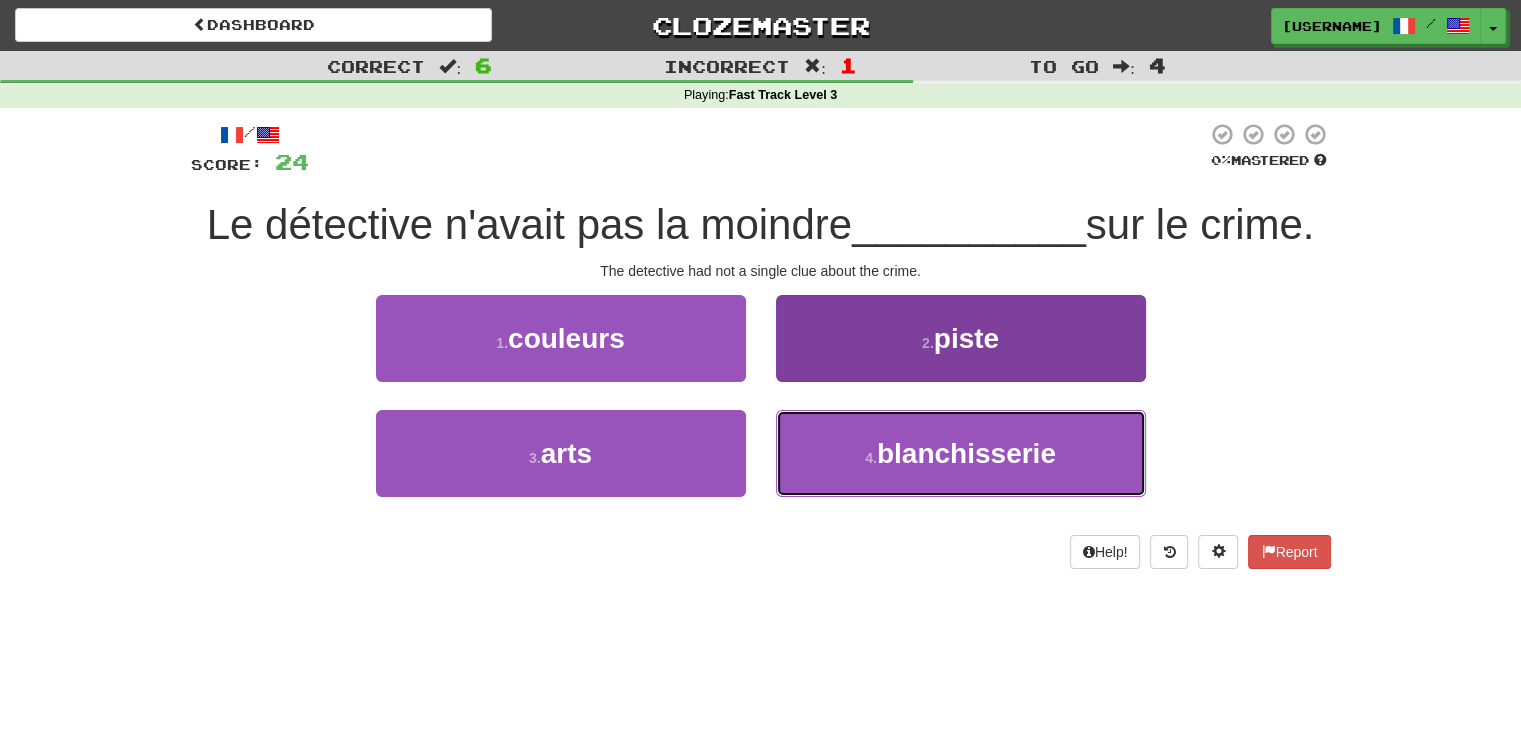 click on "blanchisserie" at bounding box center (966, 453) 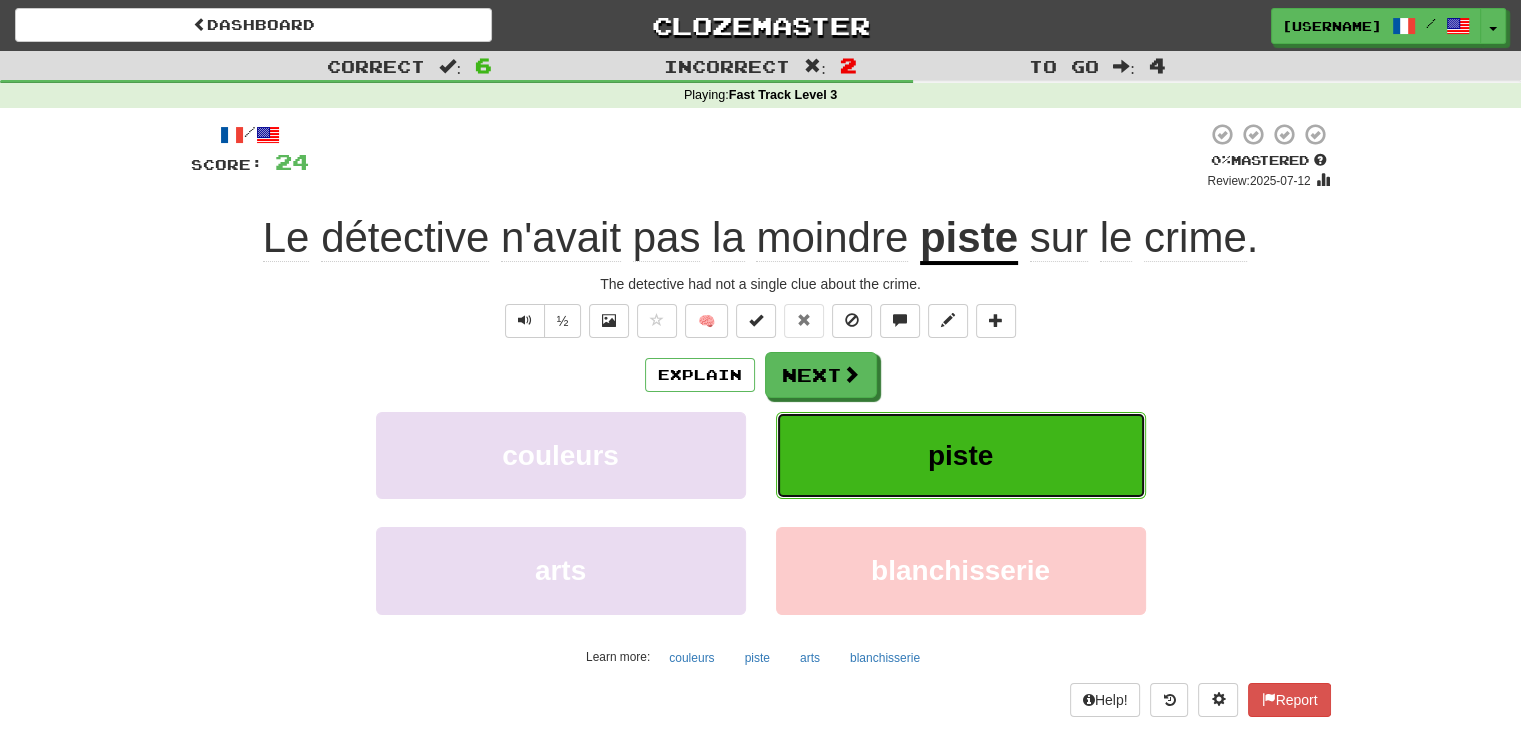 click on "piste" at bounding box center (960, 455) 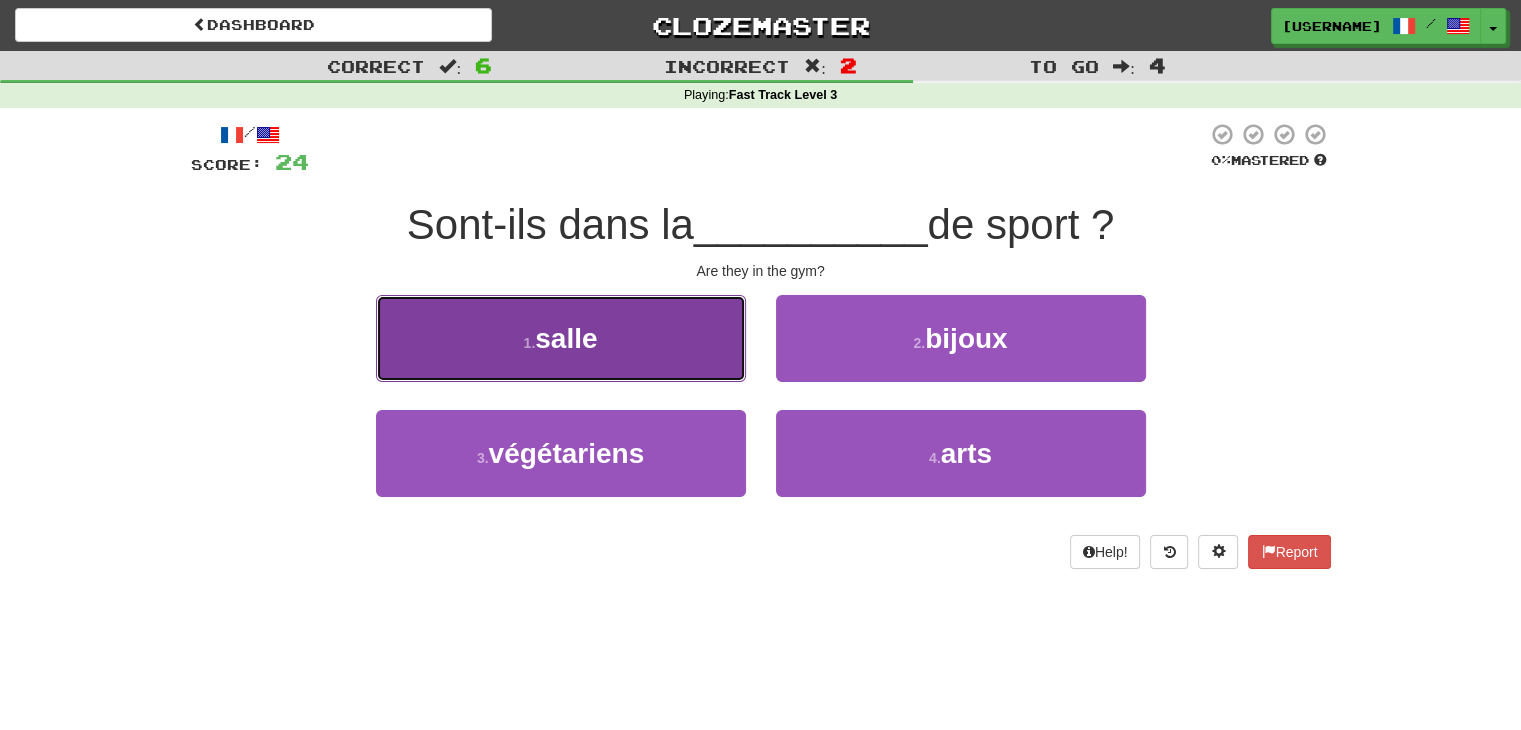 click on "1 .  salle" at bounding box center (561, 338) 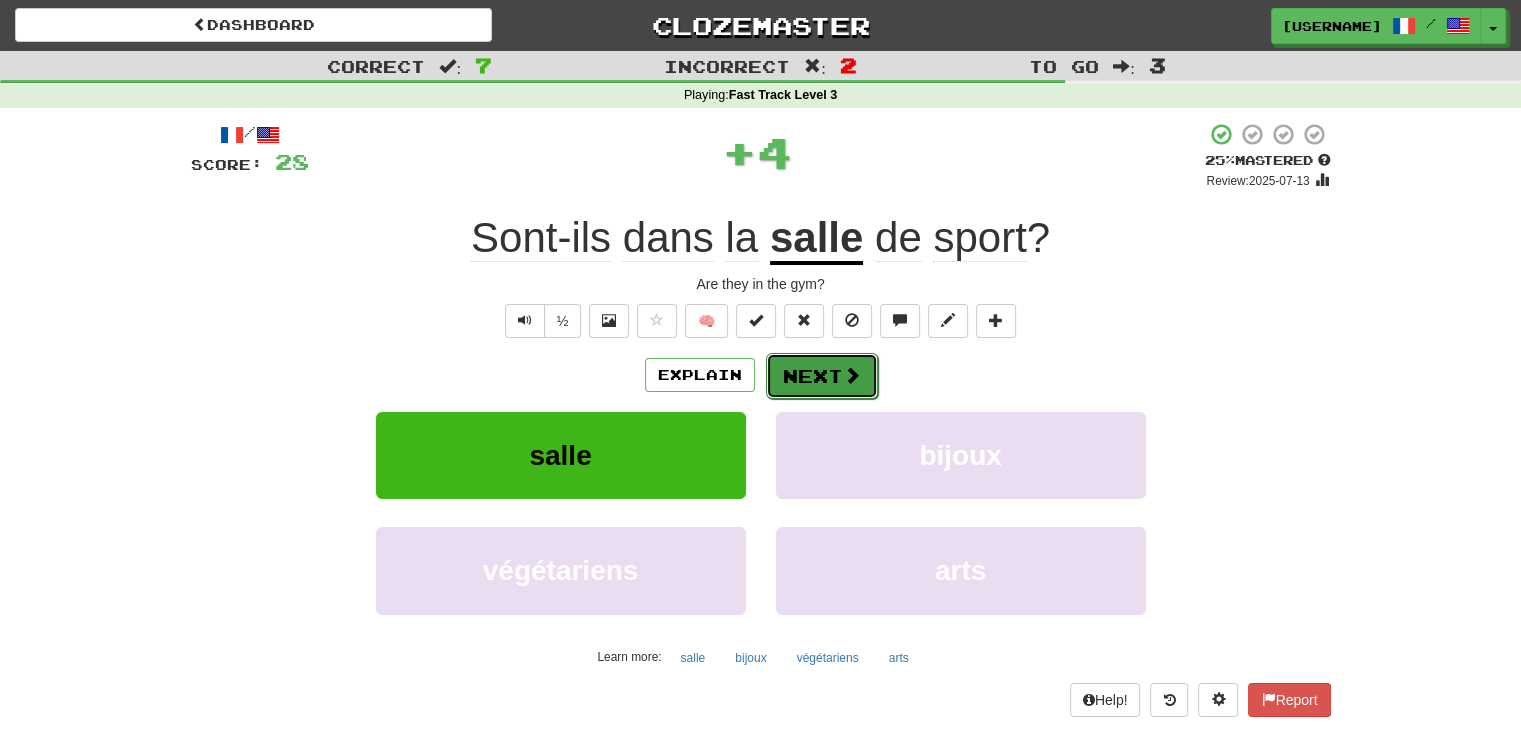 click on "Next" at bounding box center [822, 376] 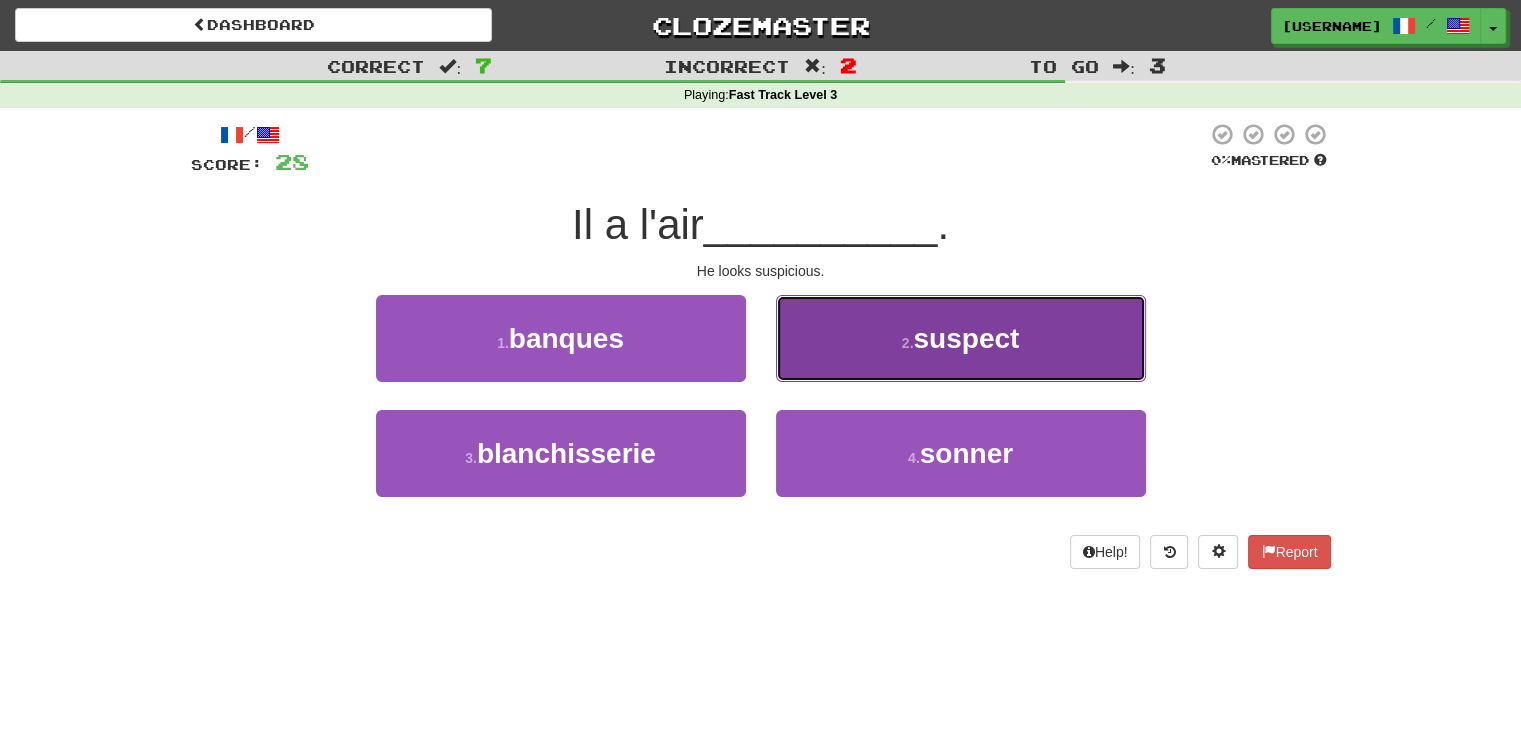 click on "suspect" at bounding box center [966, 338] 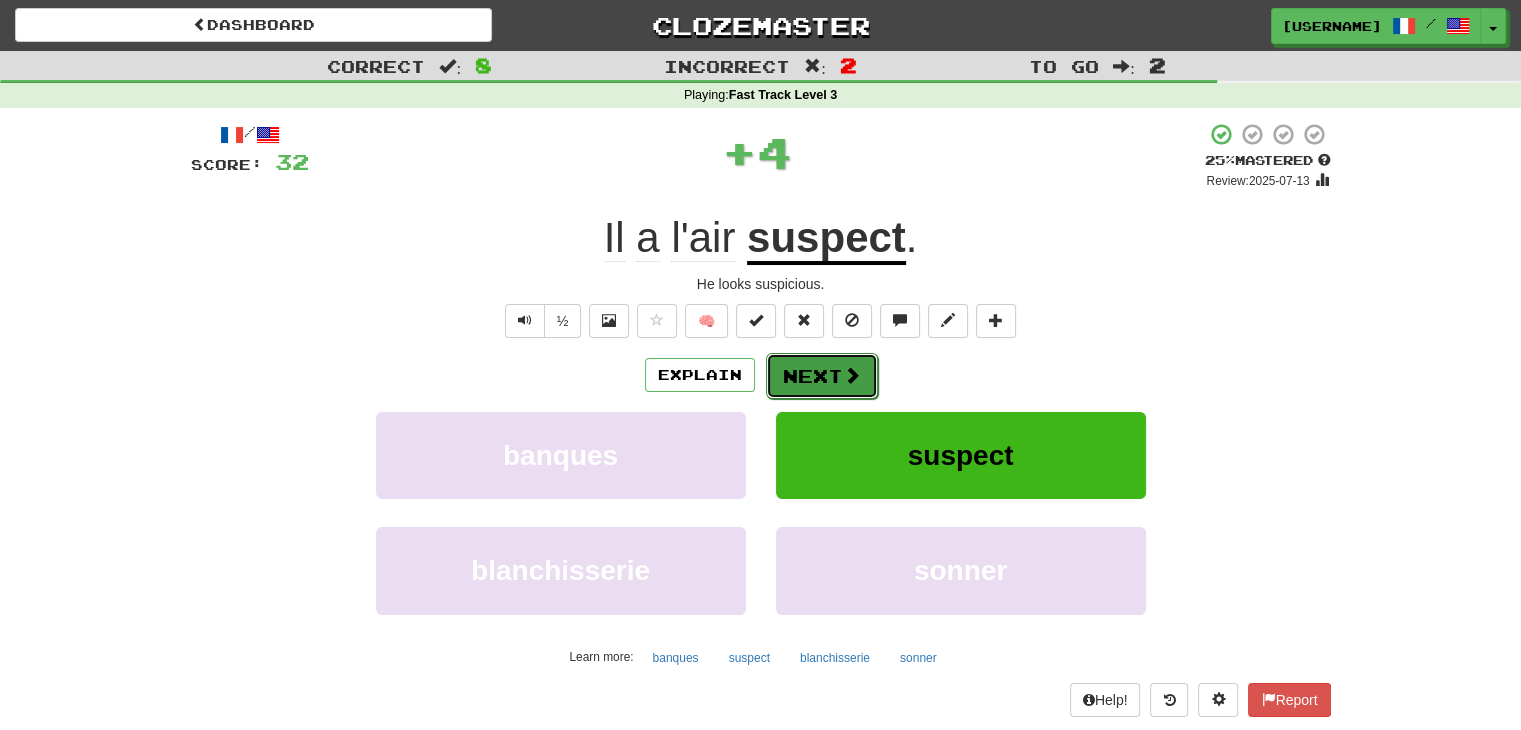 click on "Next" at bounding box center [822, 376] 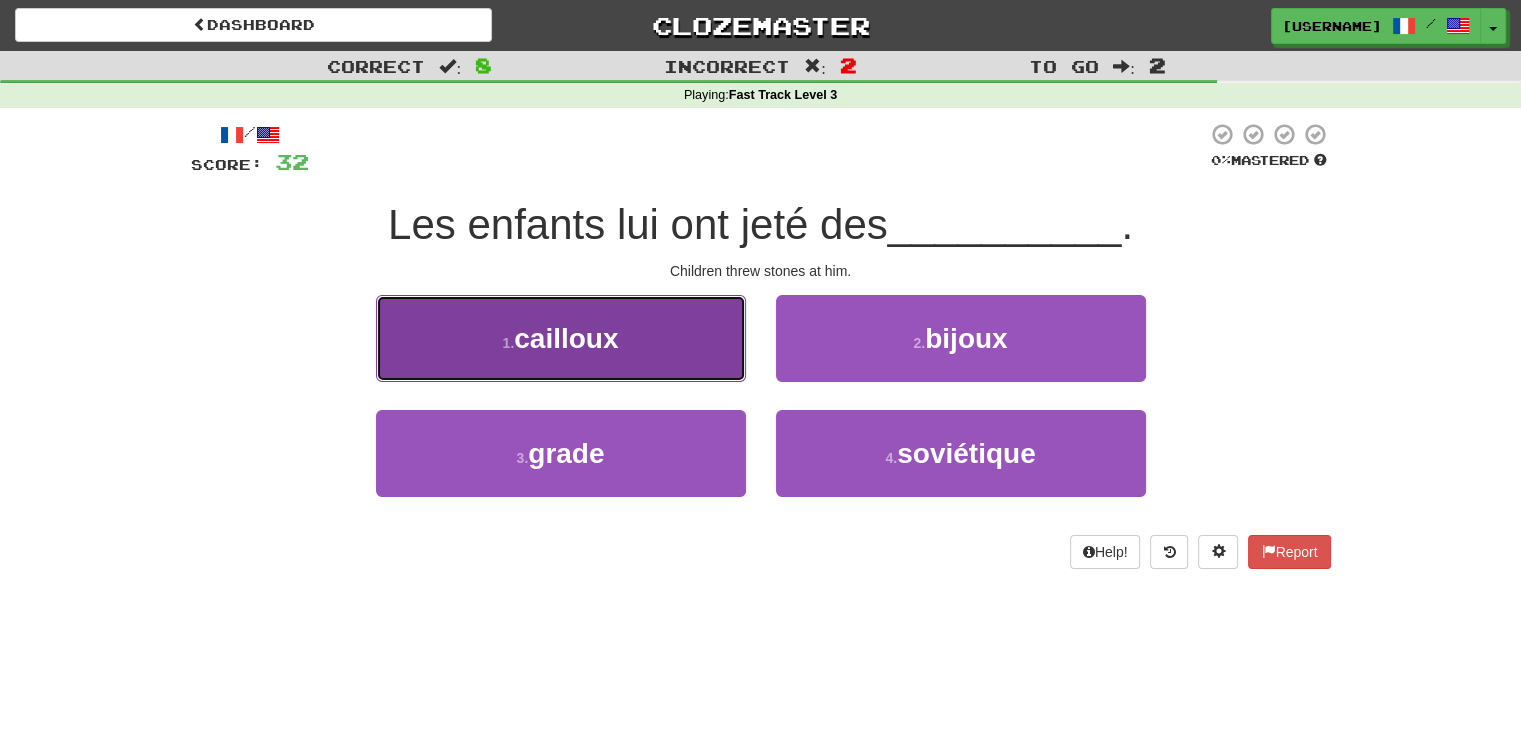 click on "cailloux" at bounding box center (566, 338) 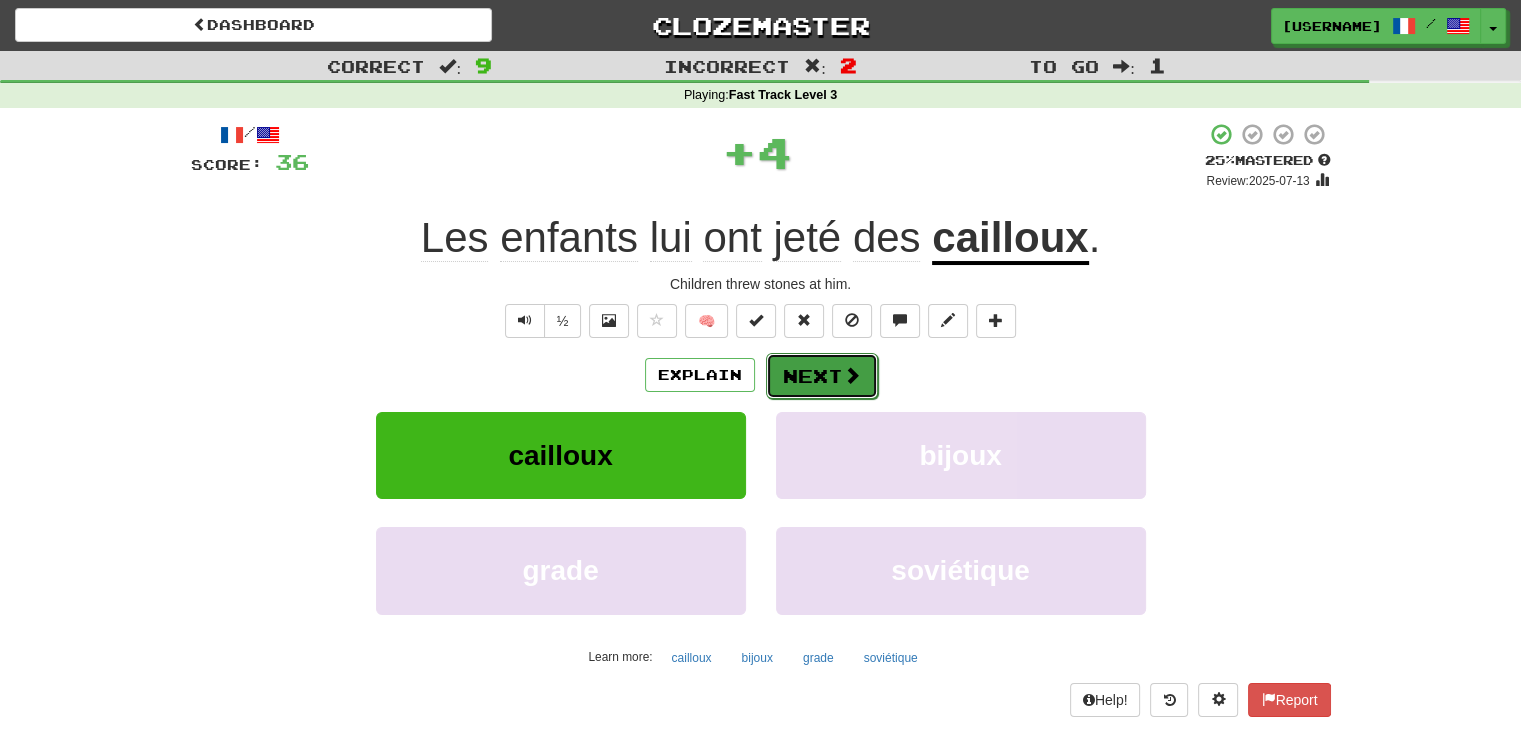 click on "Next" at bounding box center [822, 376] 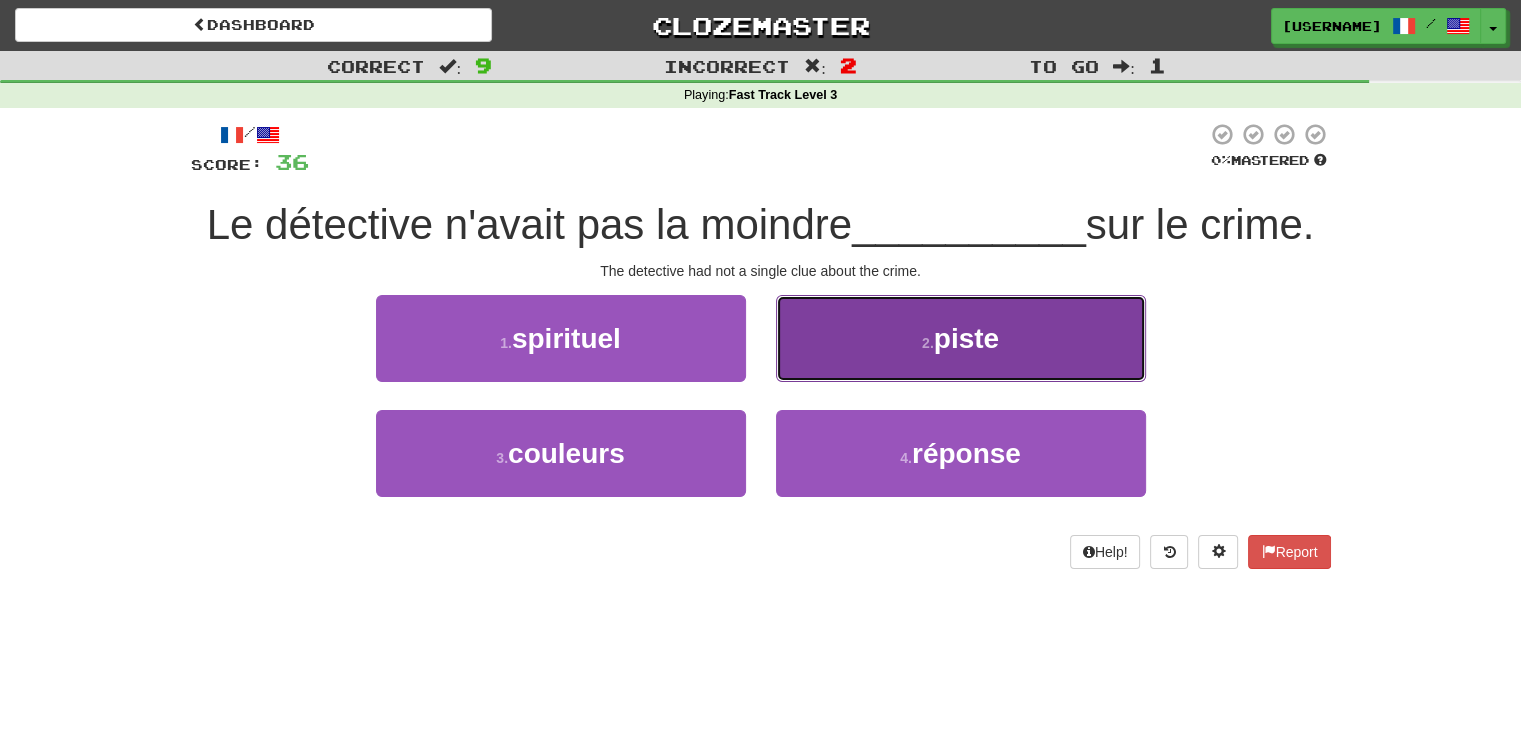 click on "piste" at bounding box center (966, 338) 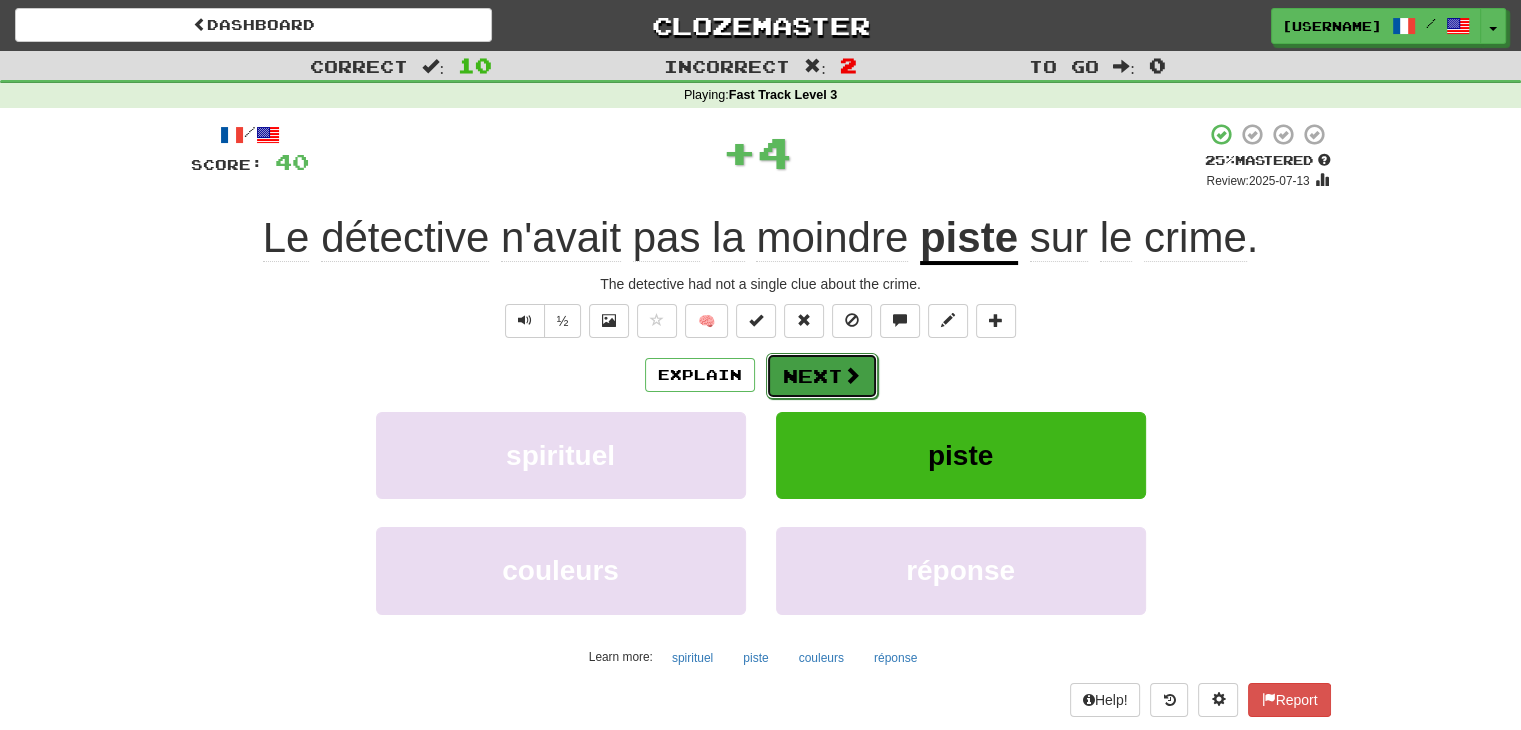 click on "Next" at bounding box center [822, 376] 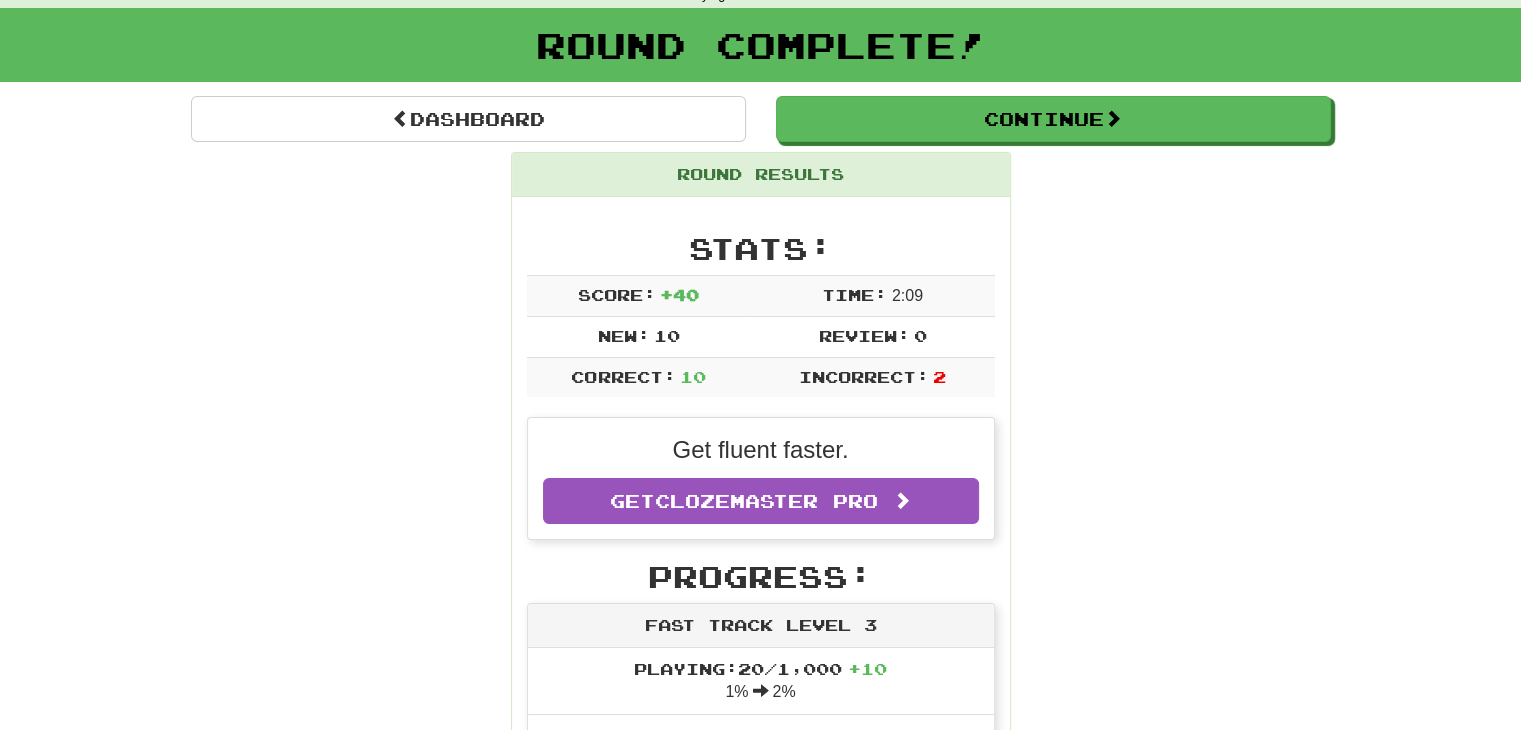 scroll, scrollTop: 0, scrollLeft: 0, axis: both 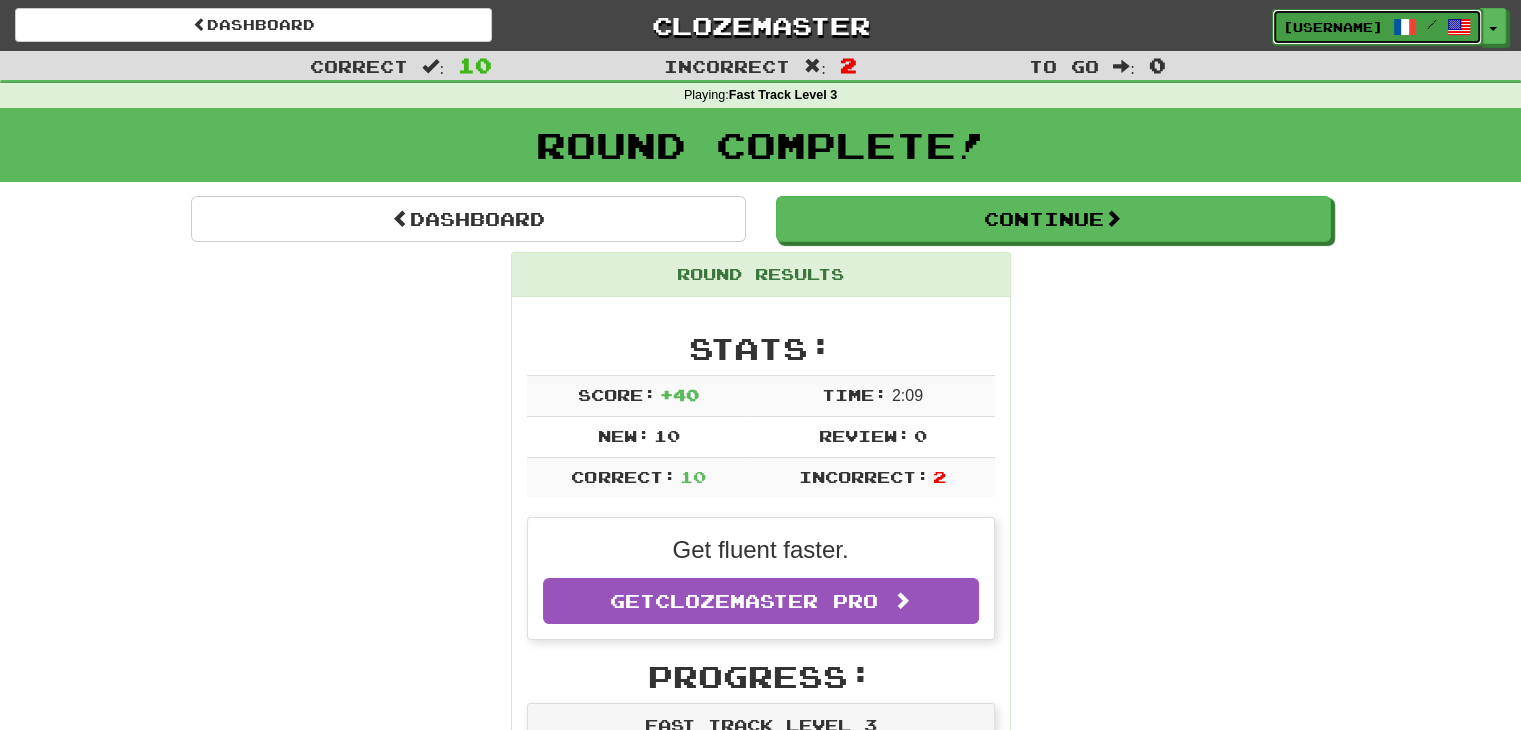 click on "djm1_au" at bounding box center [1333, 27] 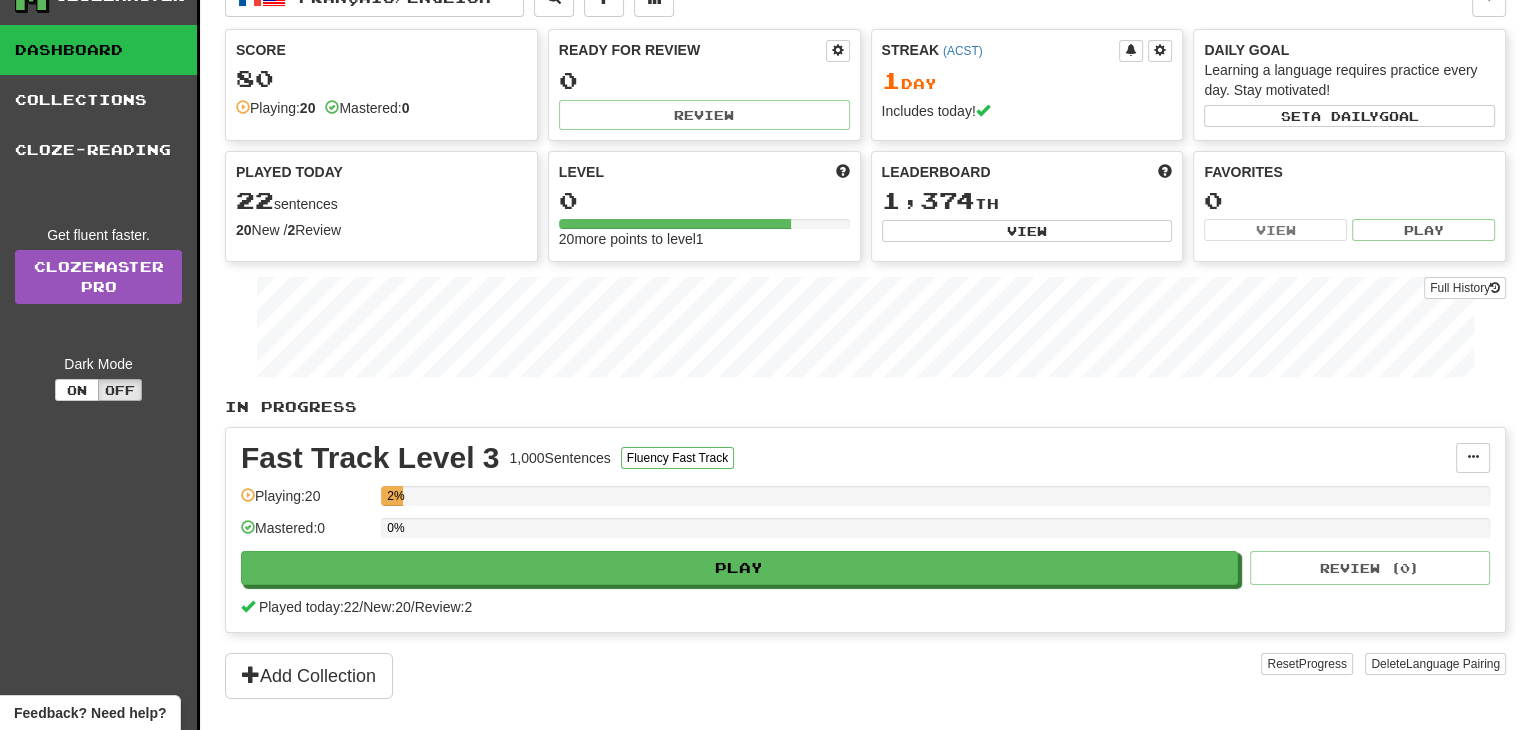 scroll, scrollTop: 0, scrollLeft: 0, axis: both 